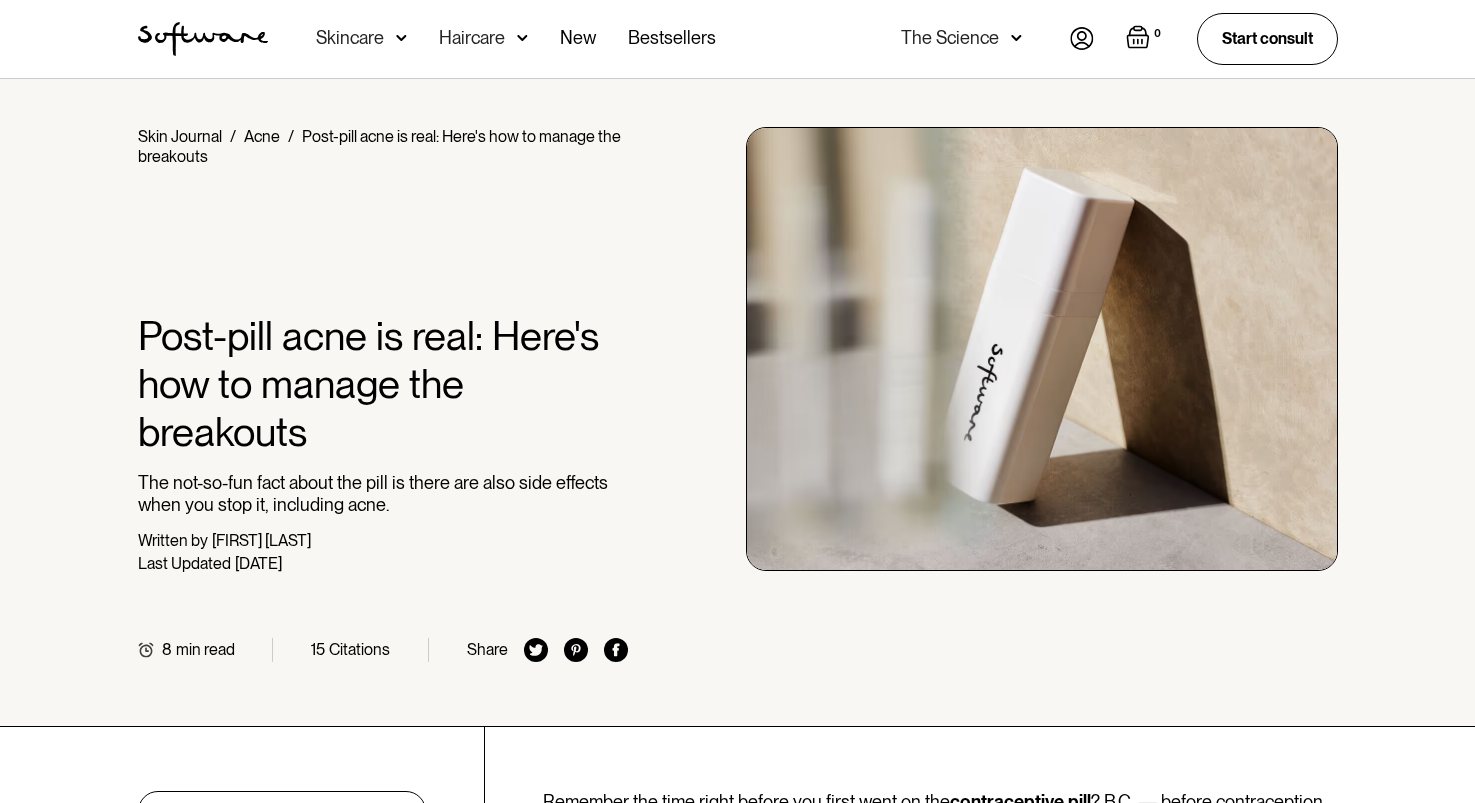 scroll, scrollTop: 0, scrollLeft: 0, axis: both 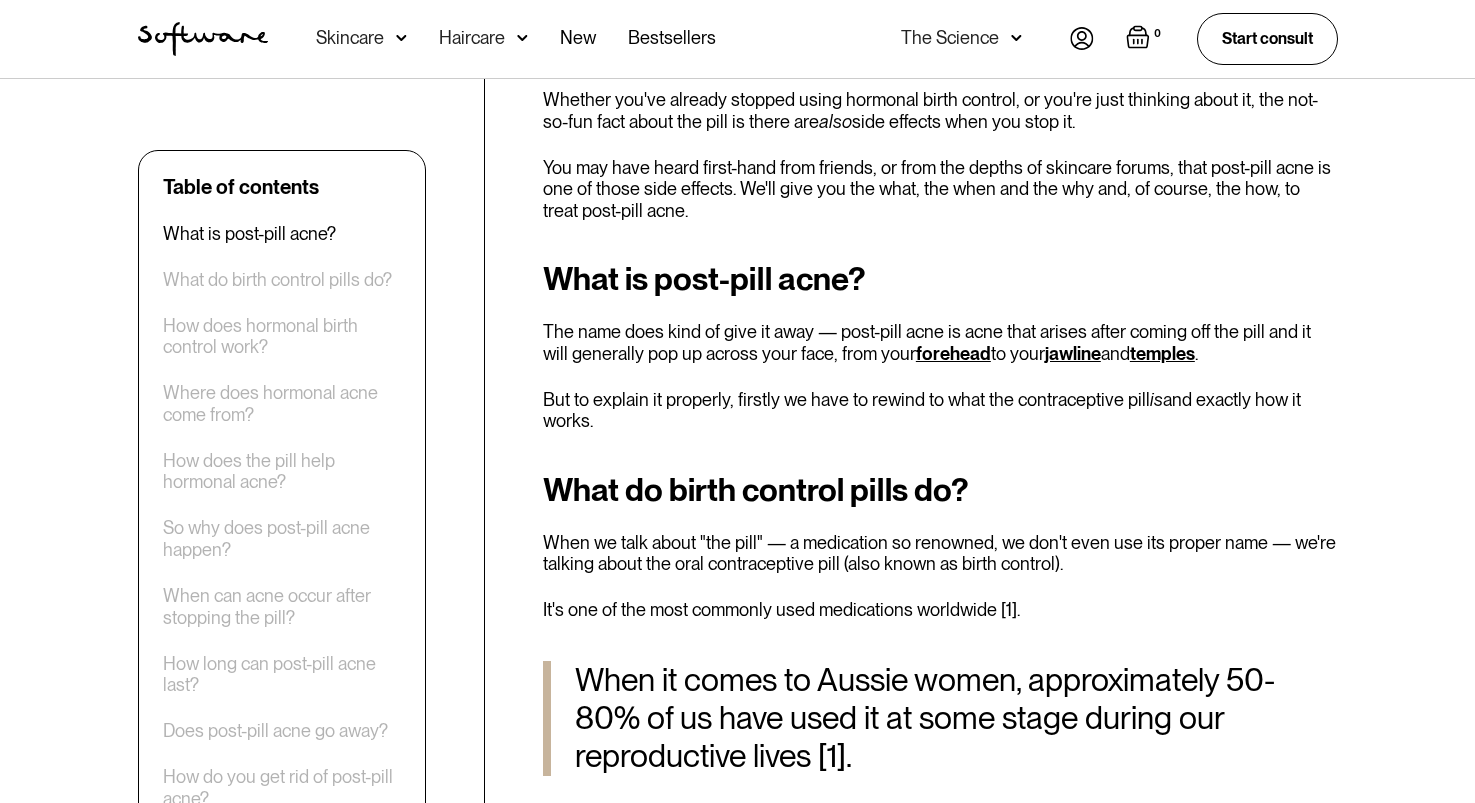 drag, startPoint x: 723, startPoint y: 400, endPoint x: 741, endPoint y: 417, distance: 24.758837 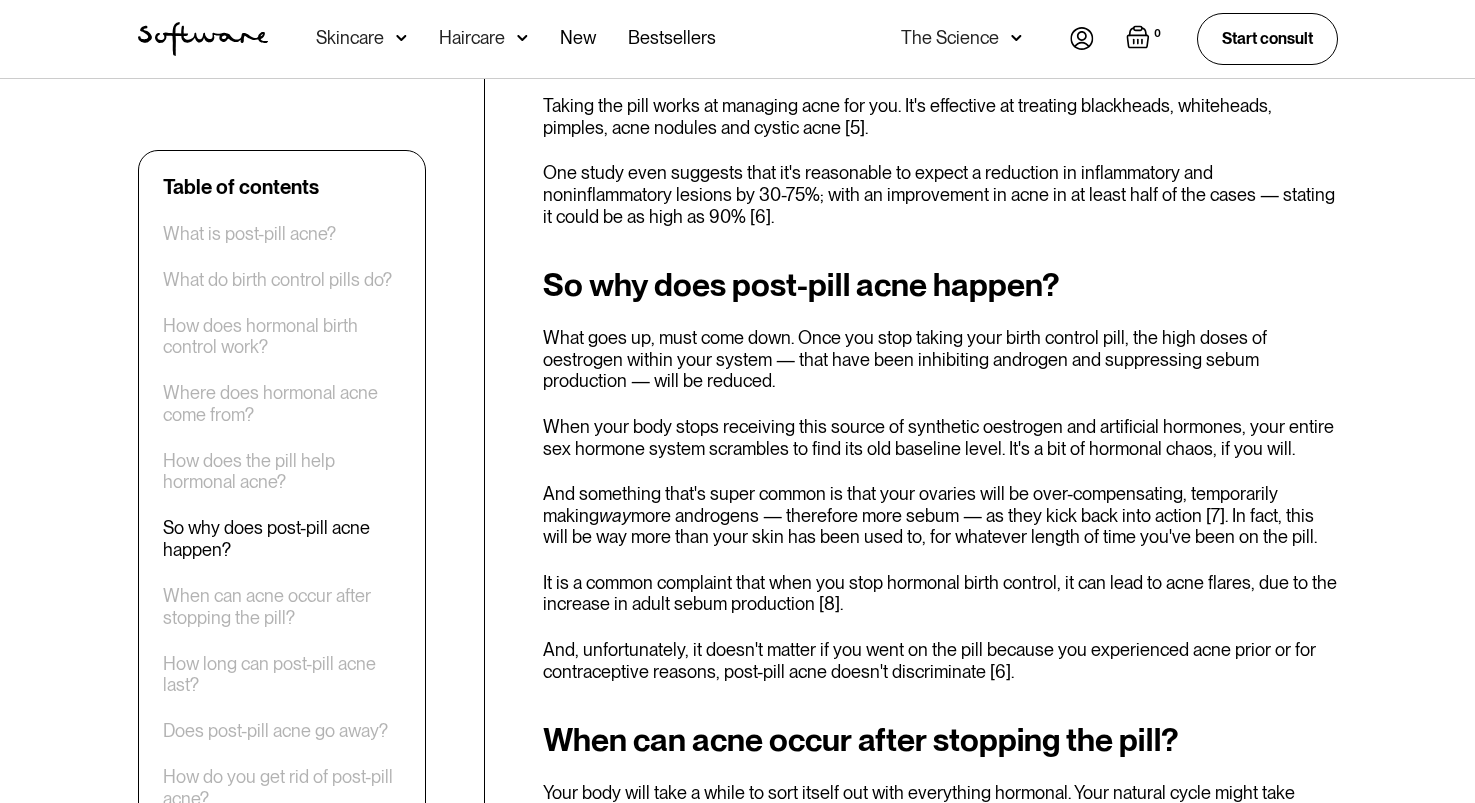 scroll, scrollTop: 2559, scrollLeft: 0, axis: vertical 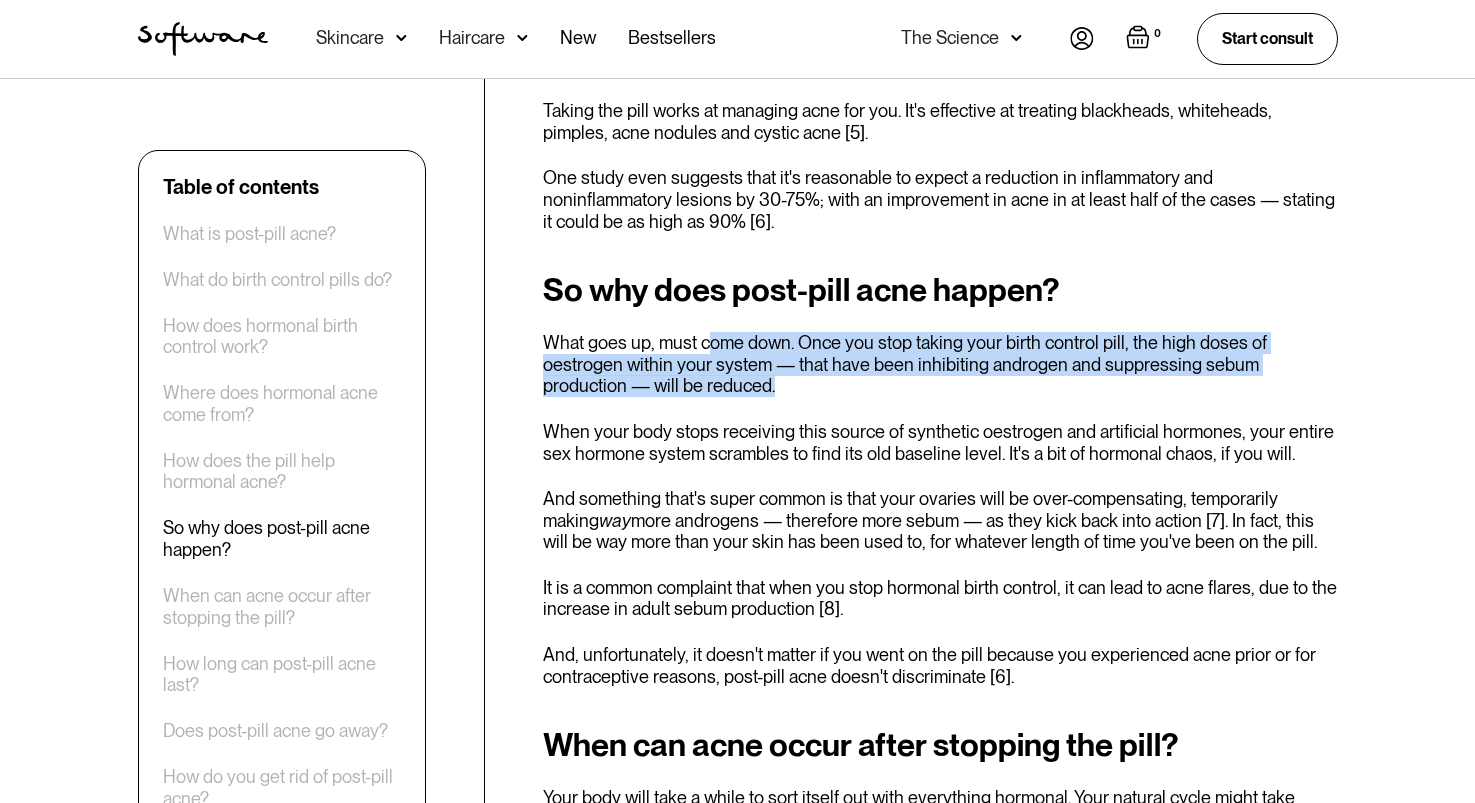 drag, startPoint x: 709, startPoint y: 325, endPoint x: 763, endPoint y: 358, distance: 63.28507 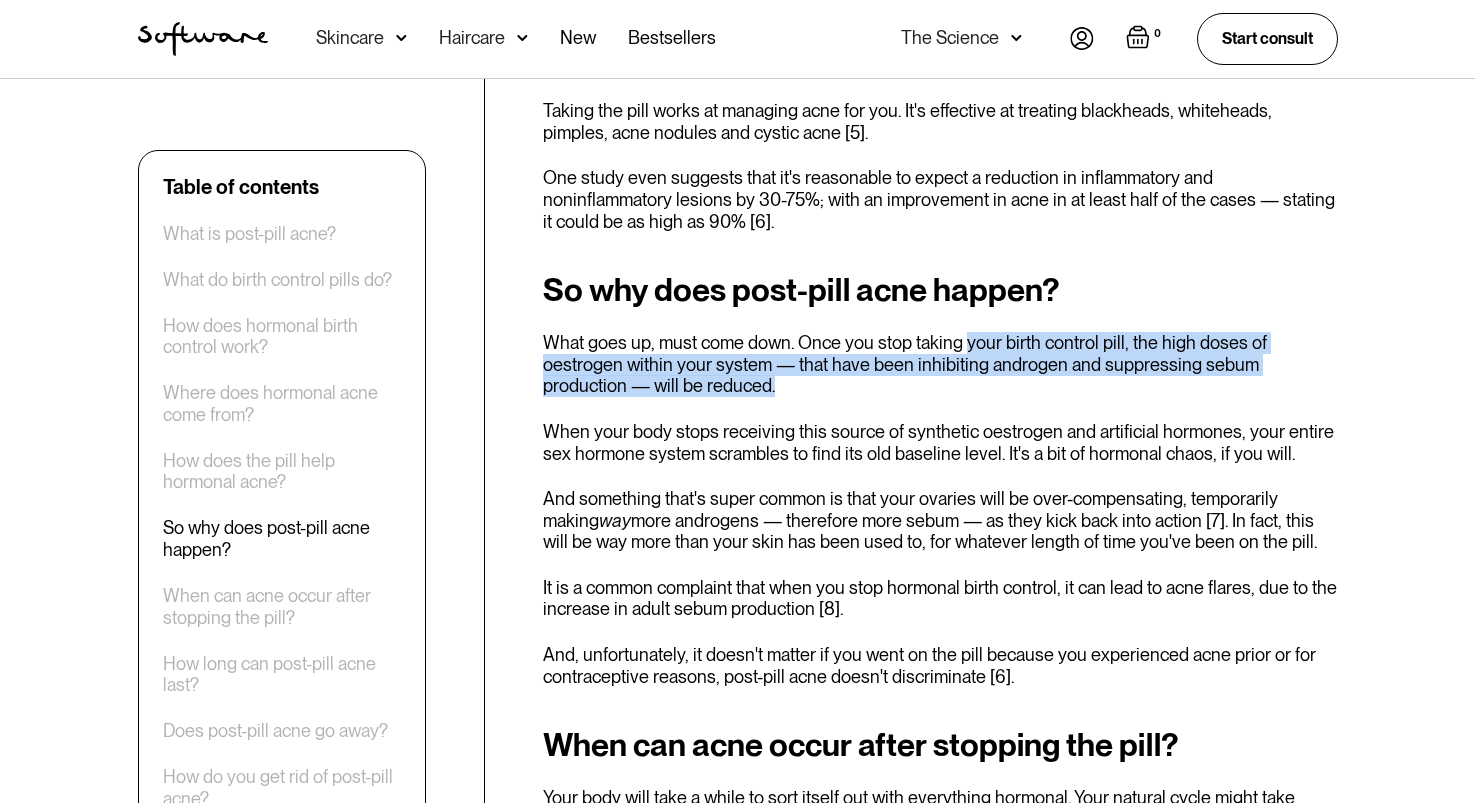 drag, startPoint x: 961, startPoint y: 322, endPoint x: 995, endPoint y: 356, distance: 48.08326 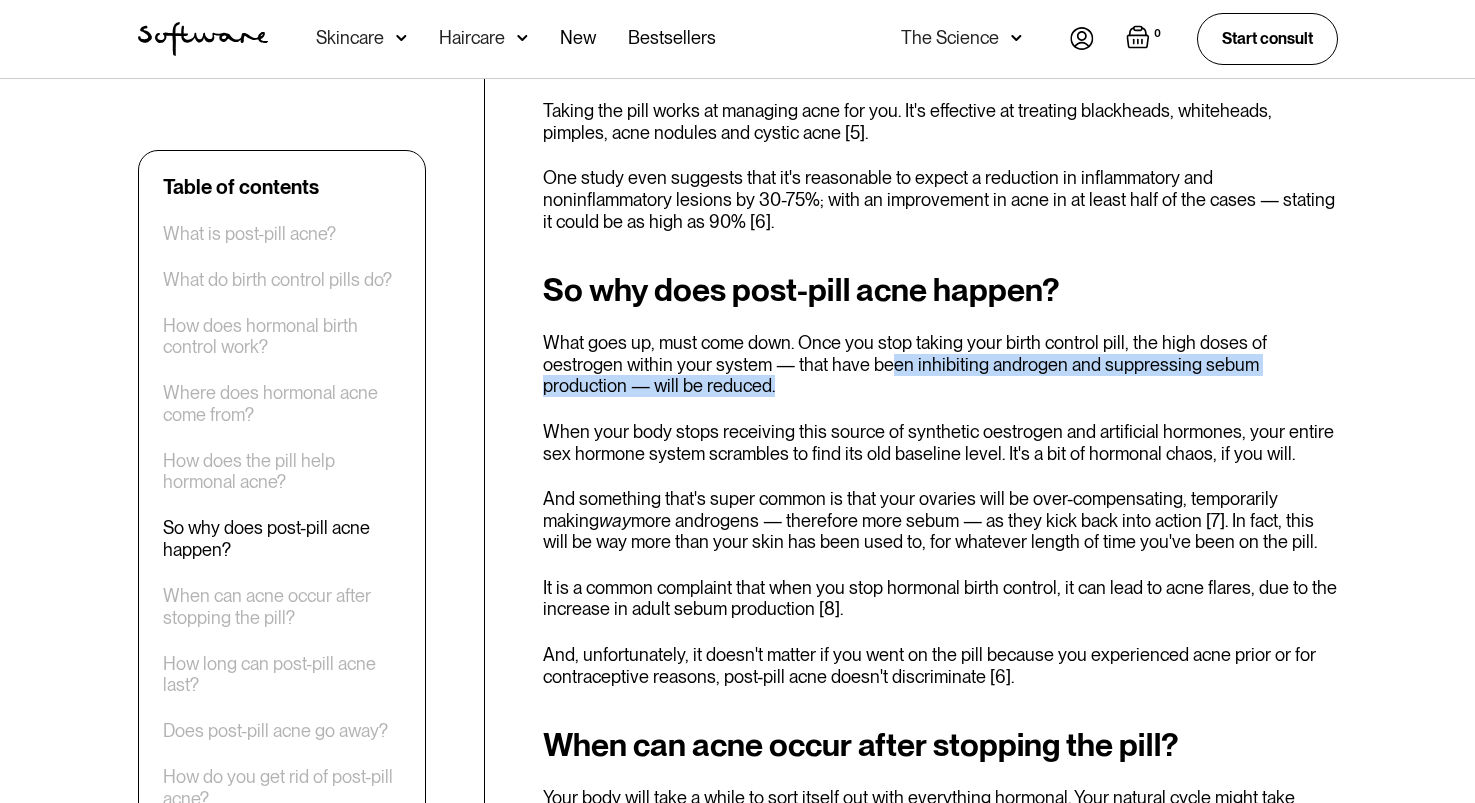drag, startPoint x: 802, startPoint y: 343, endPoint x: 871, endPoint y: 374, distance: 75.643906 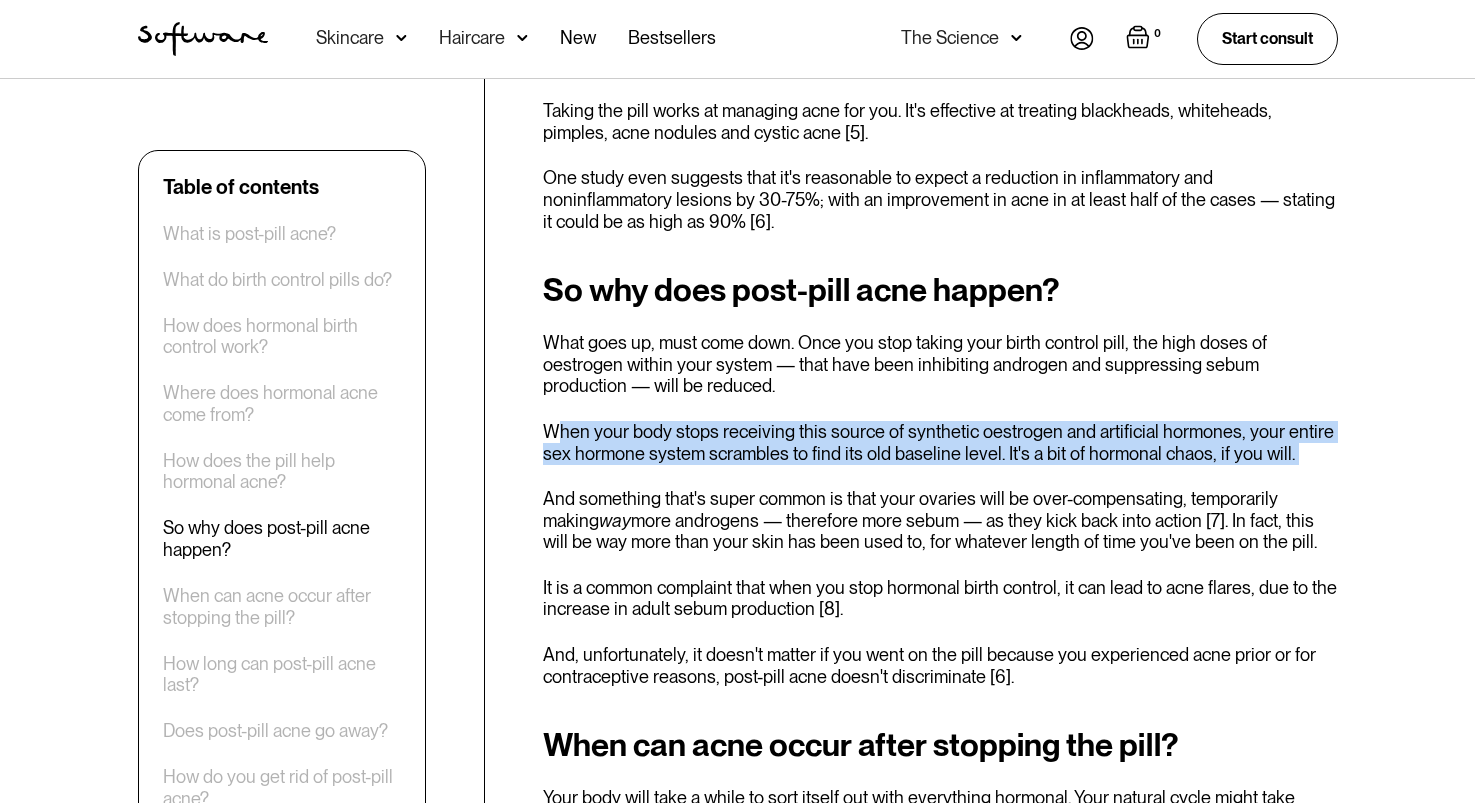 drag, startPoint x: 556, startPoint y: 407, endPoint x: 670, endPoint y: 457, distance: 124.48293 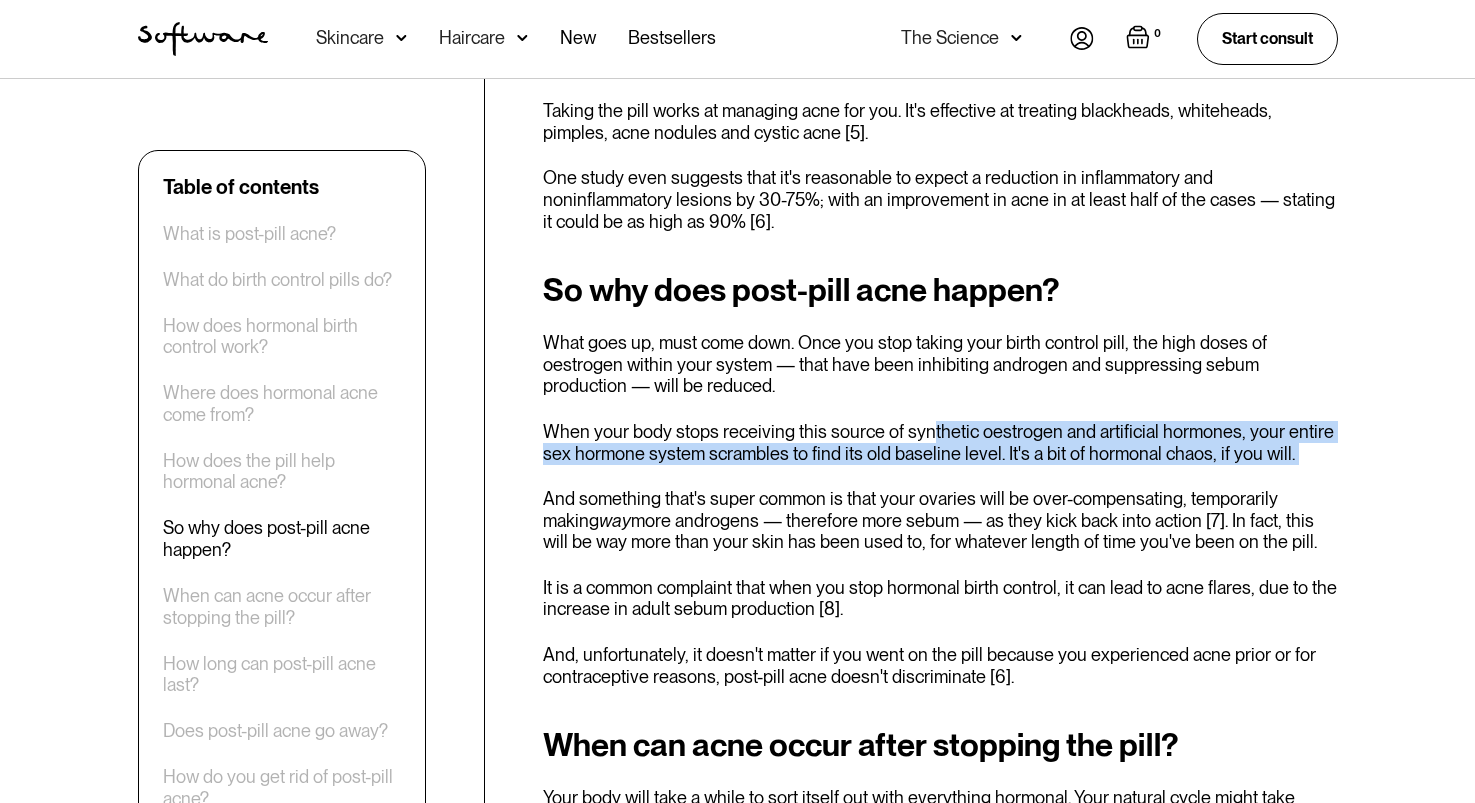 drag, startPoint x: 924, startPoint y: 408, endPoint x: 959, endPoint y: 464, distance: 66.037865 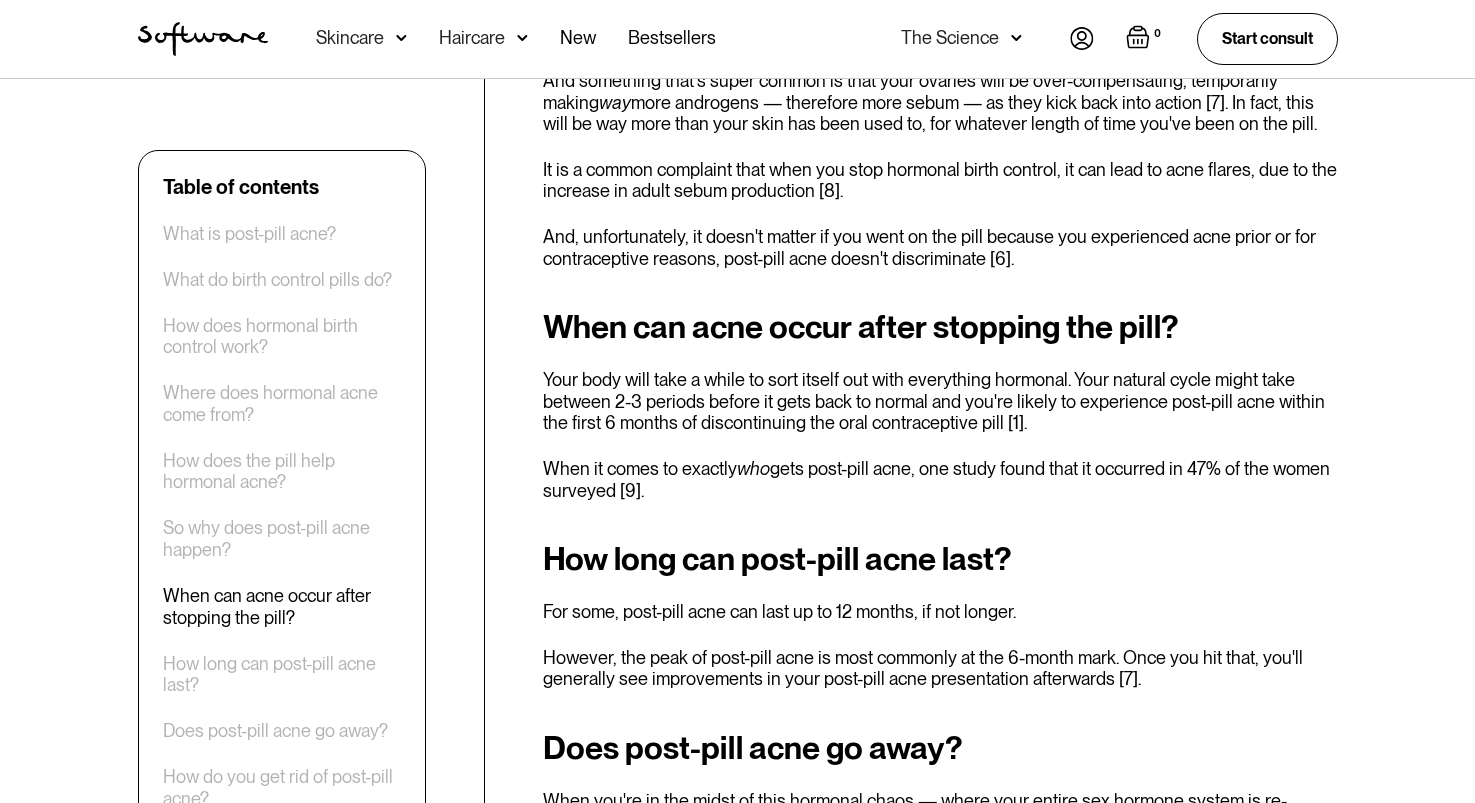 scroll, scrollTop: 3006, scrollLeft: 0, axis: vertical 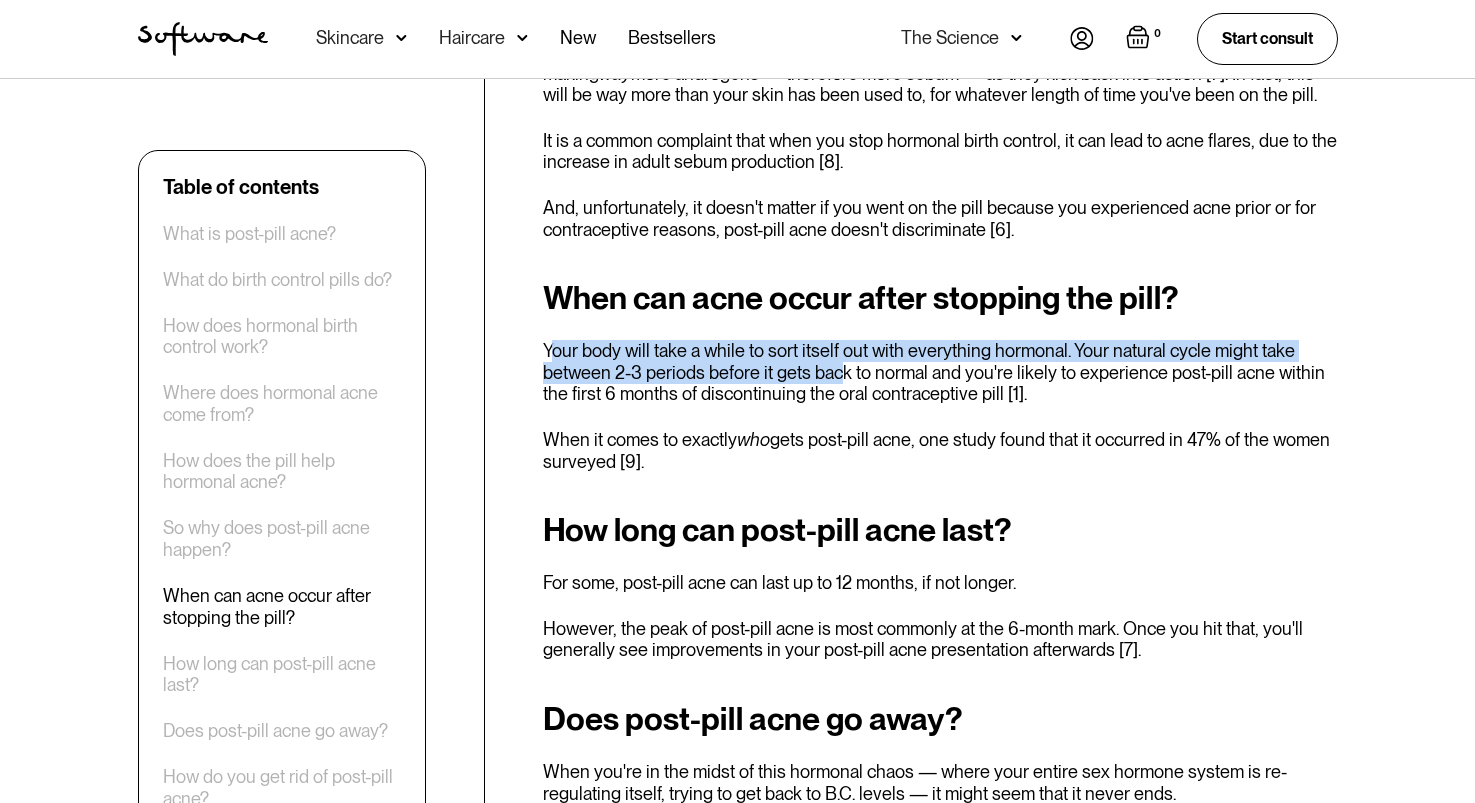drag, startPoint x: 556, startPoint y: 327, endPoint x: 839, endPoint y: 347, distance: 283.70584 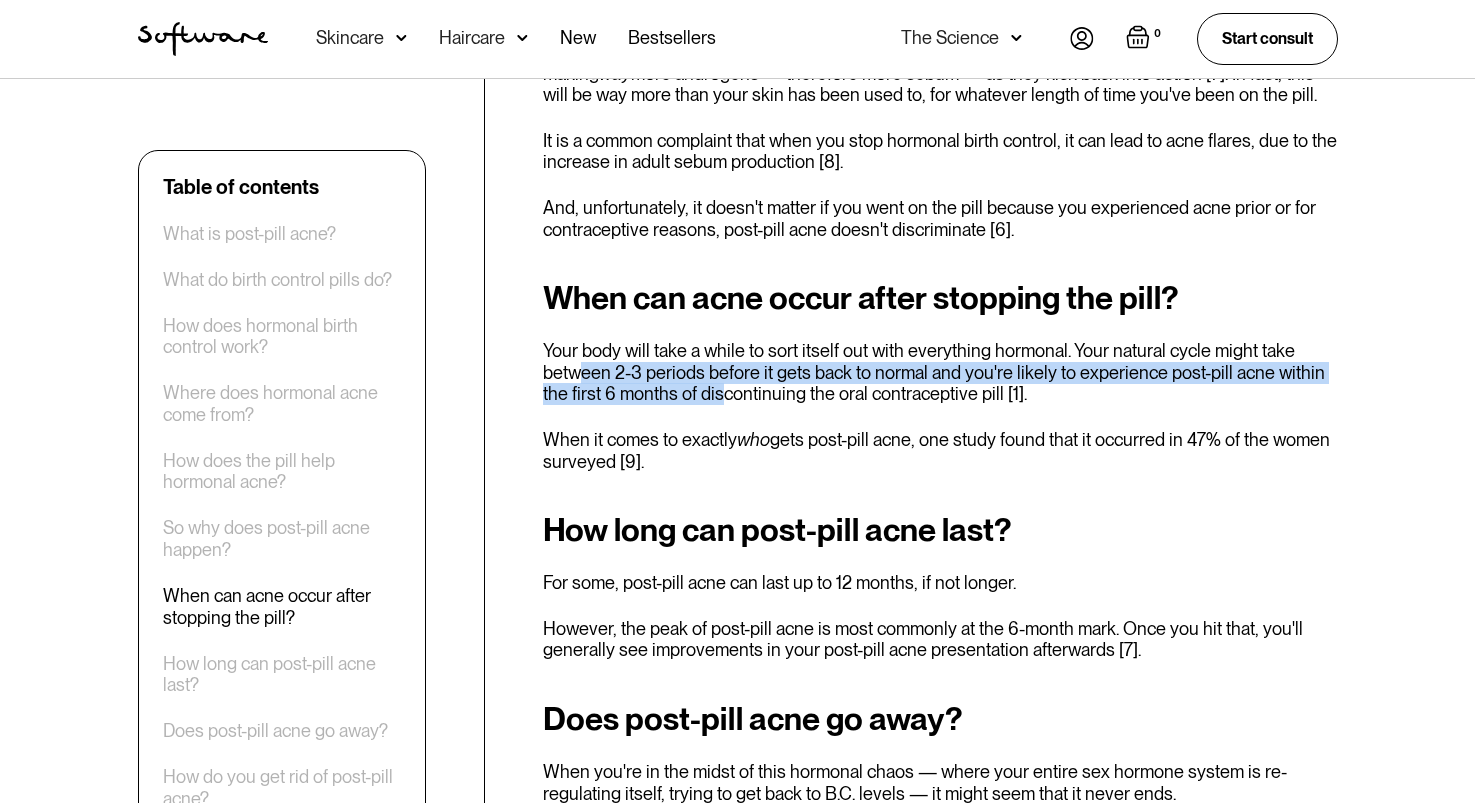 drag, startPoint x: 578, startPoint y: 349, endPoint x: 715, endPoint y: 374, distance: 139.26234 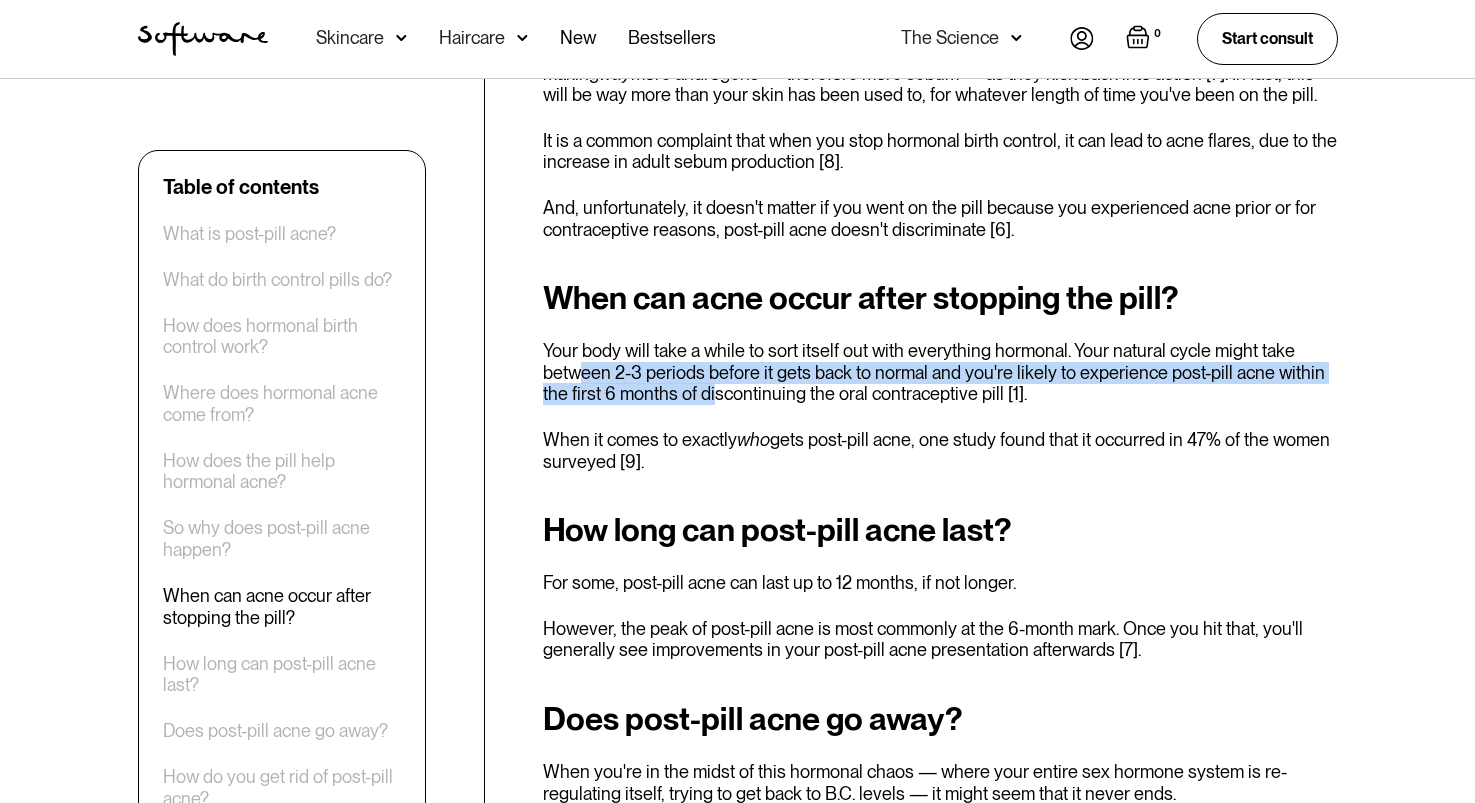 click on "Your body will take a while to sort itself out with everything hormonal. Your natural cycle might take between 2-3 periods before it gets back to normal and you're likely to experience post-pill acne within the first 6 months of discontinuing the oral contraceptive pill [1]." at bounding box center (940, 372) 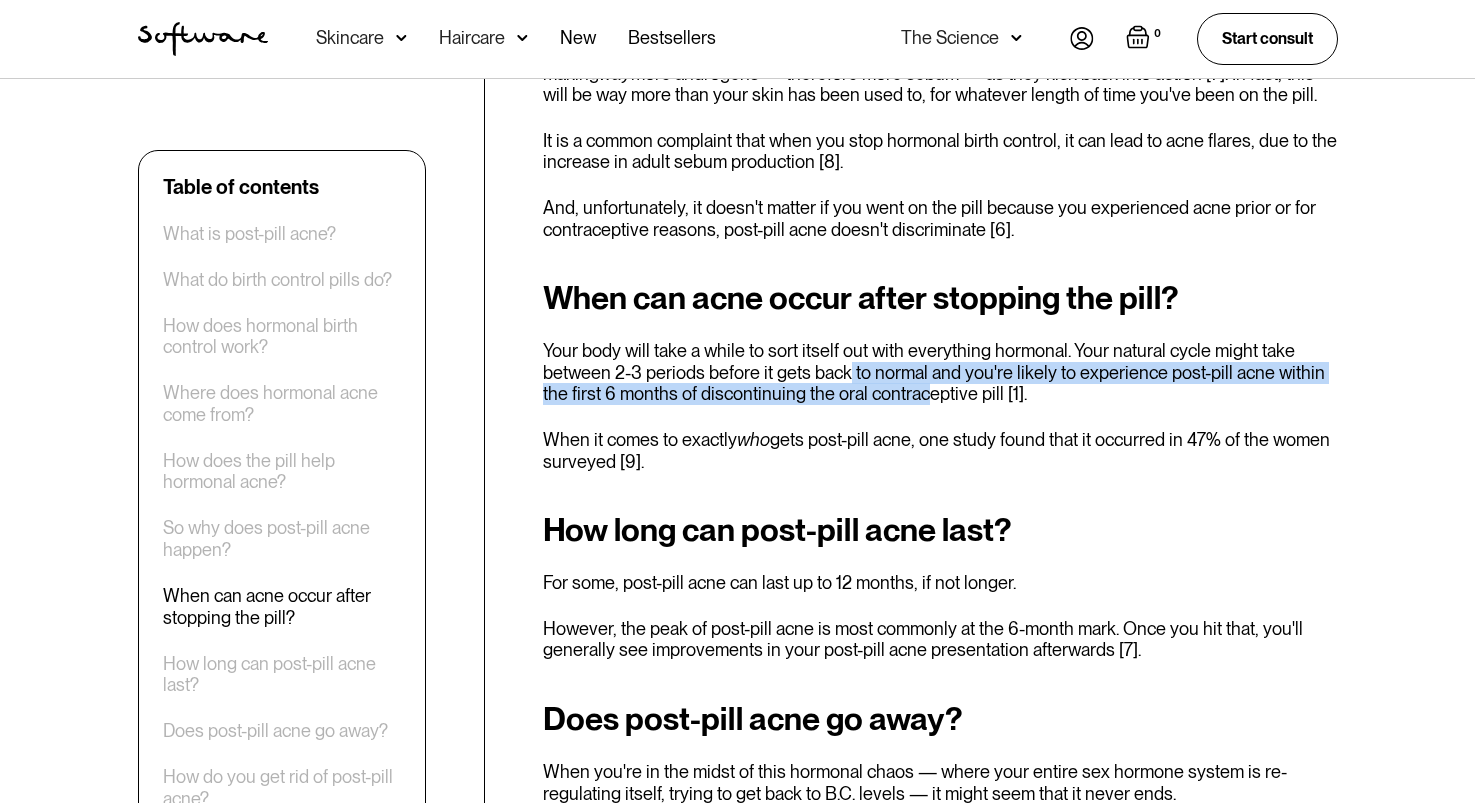 drag, startPoint x: 844, startPoint y: 347, endPoint x: 925, endPoint y: 376, distance: 86.034874 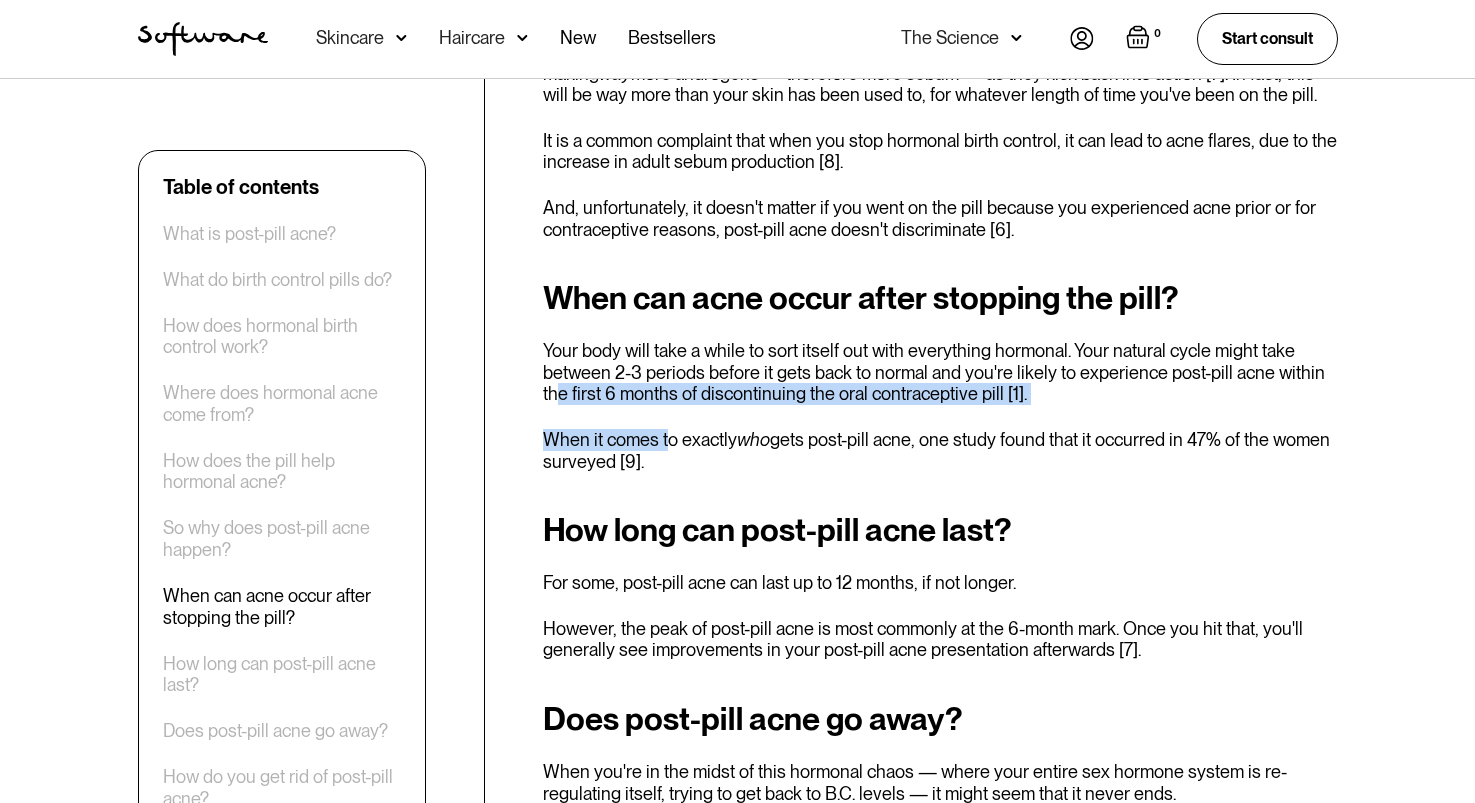drag, startPoint x: 553, startPoint y: 377, endPoint x: 664, endPoint y: 414, distance: 117.00427 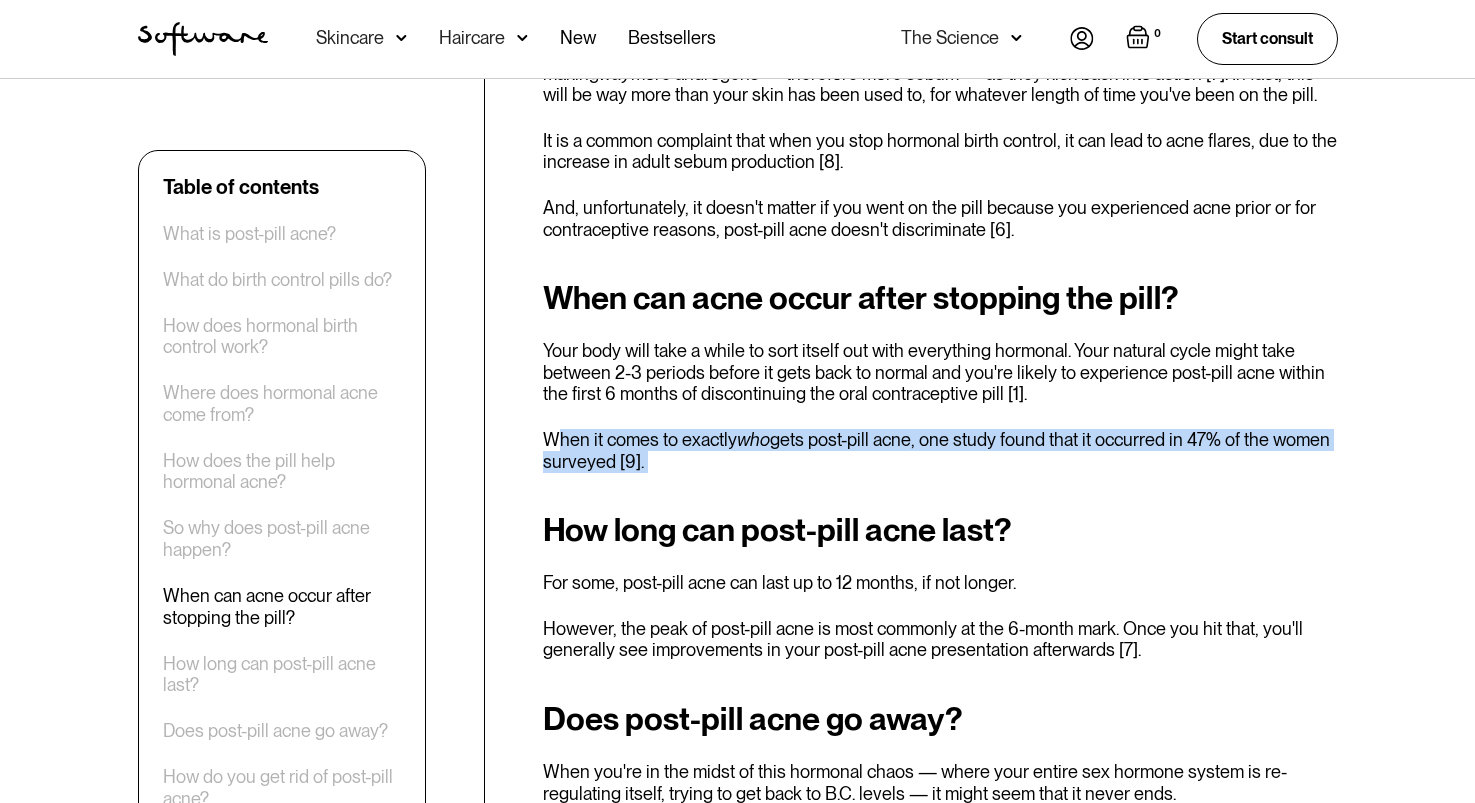 drag, startPoint x: 557, startPoint y: 421, endPoint x: 622, endPoint y: 459, distance: 75.29276 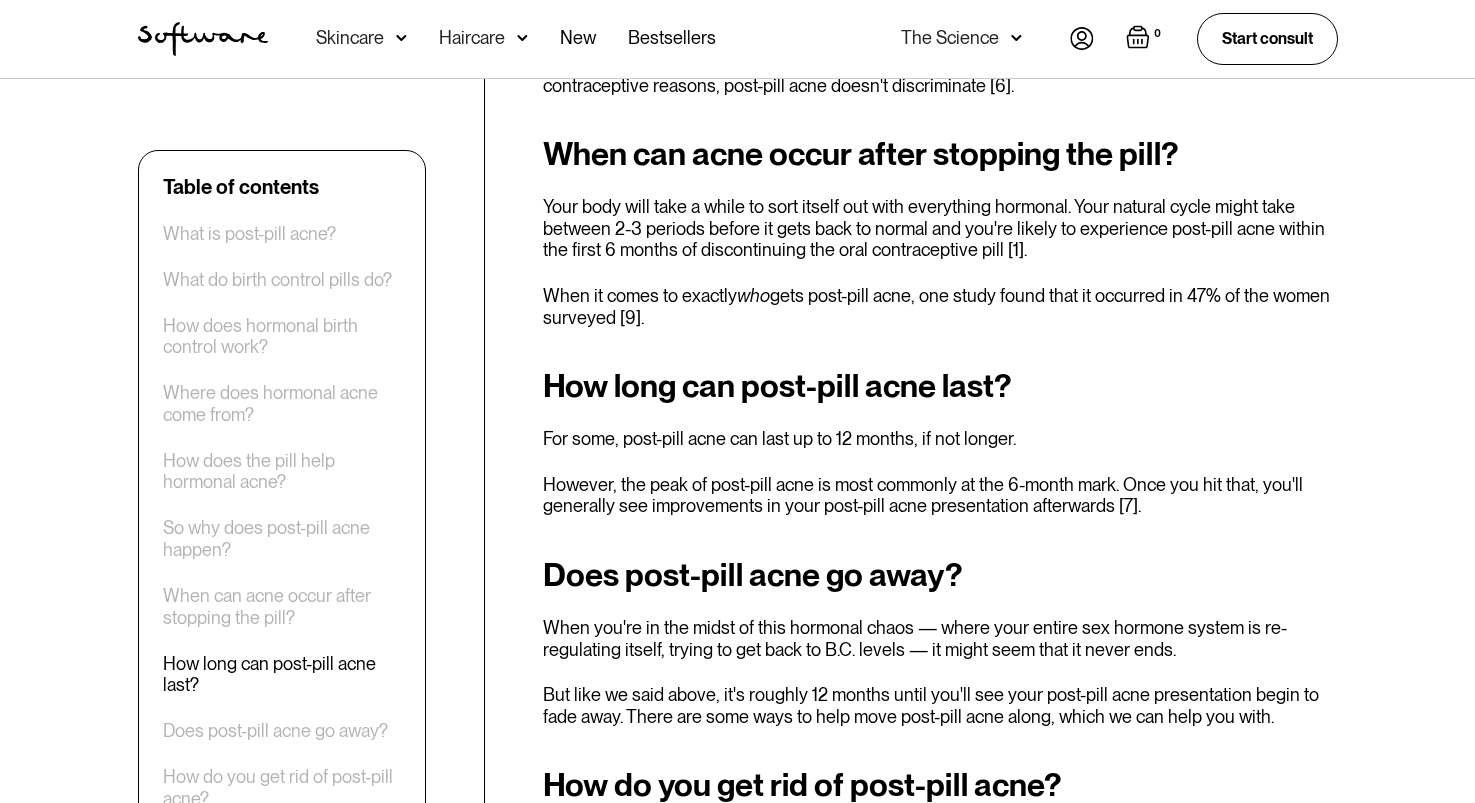 scroll, scrollTop: 3147, scrollLeft: 0, axis: vertical 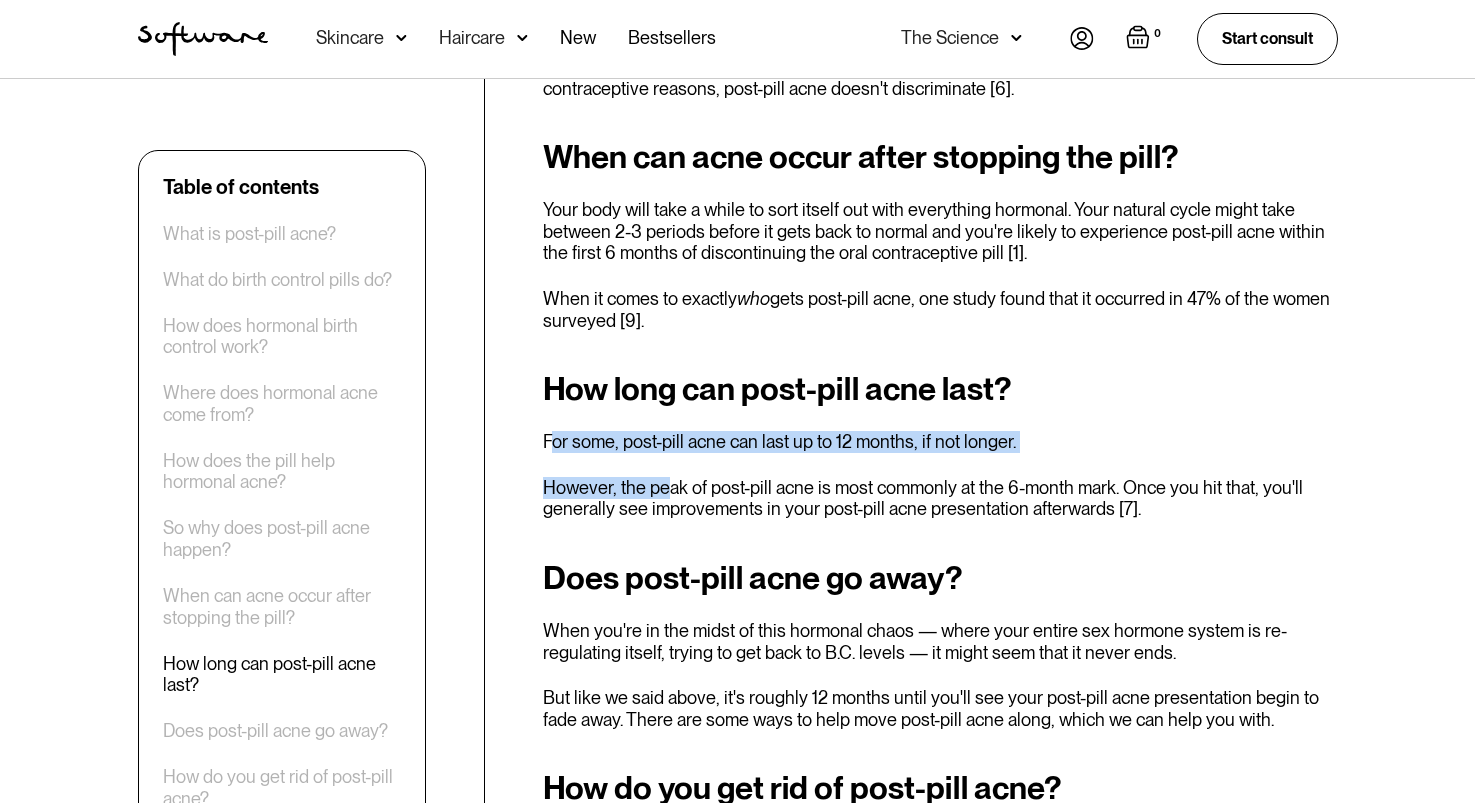 drag, startPoint x: 555, startPoint y: 420, endPoint x: 662, endPoint y: 466, distance: 116.46888 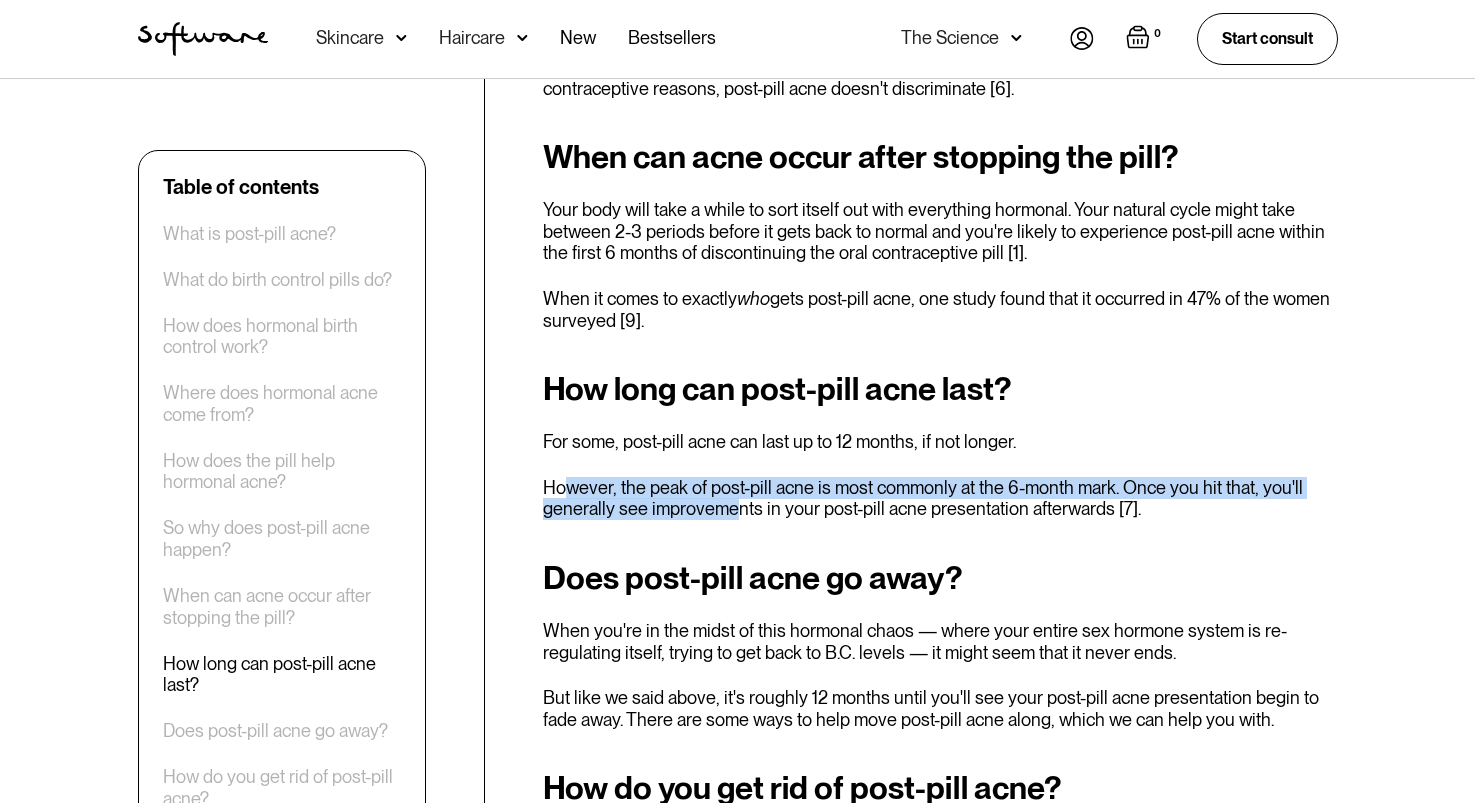 drag, startPoint x: 565, startPoint y: 464, endPoint x: 735, endPoint y: 484, distance: 171.17242 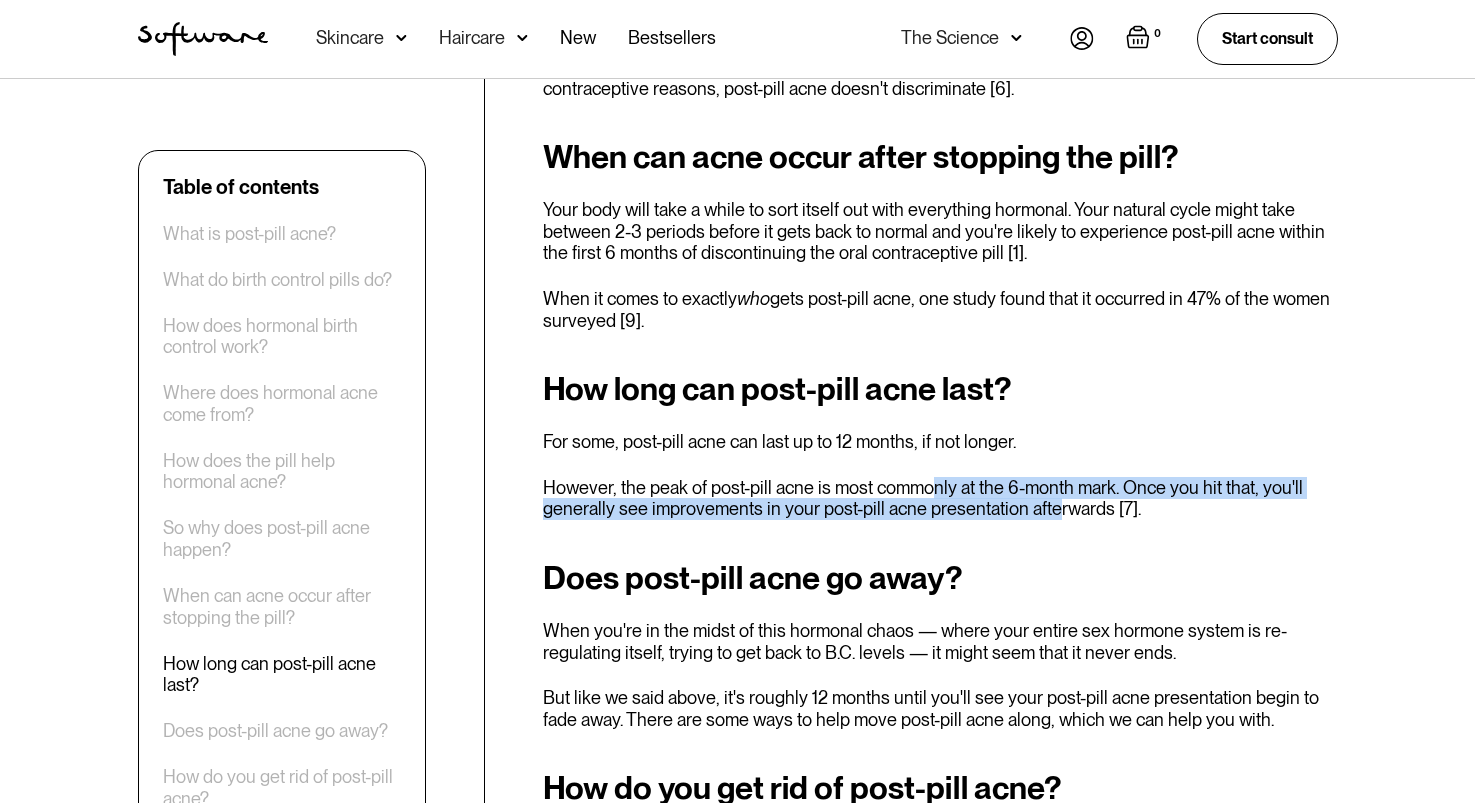 drag, startPoint x: 927, startPoint y: 468, endPoint x: 1051, endPoint y: 490, distance: 125.93649 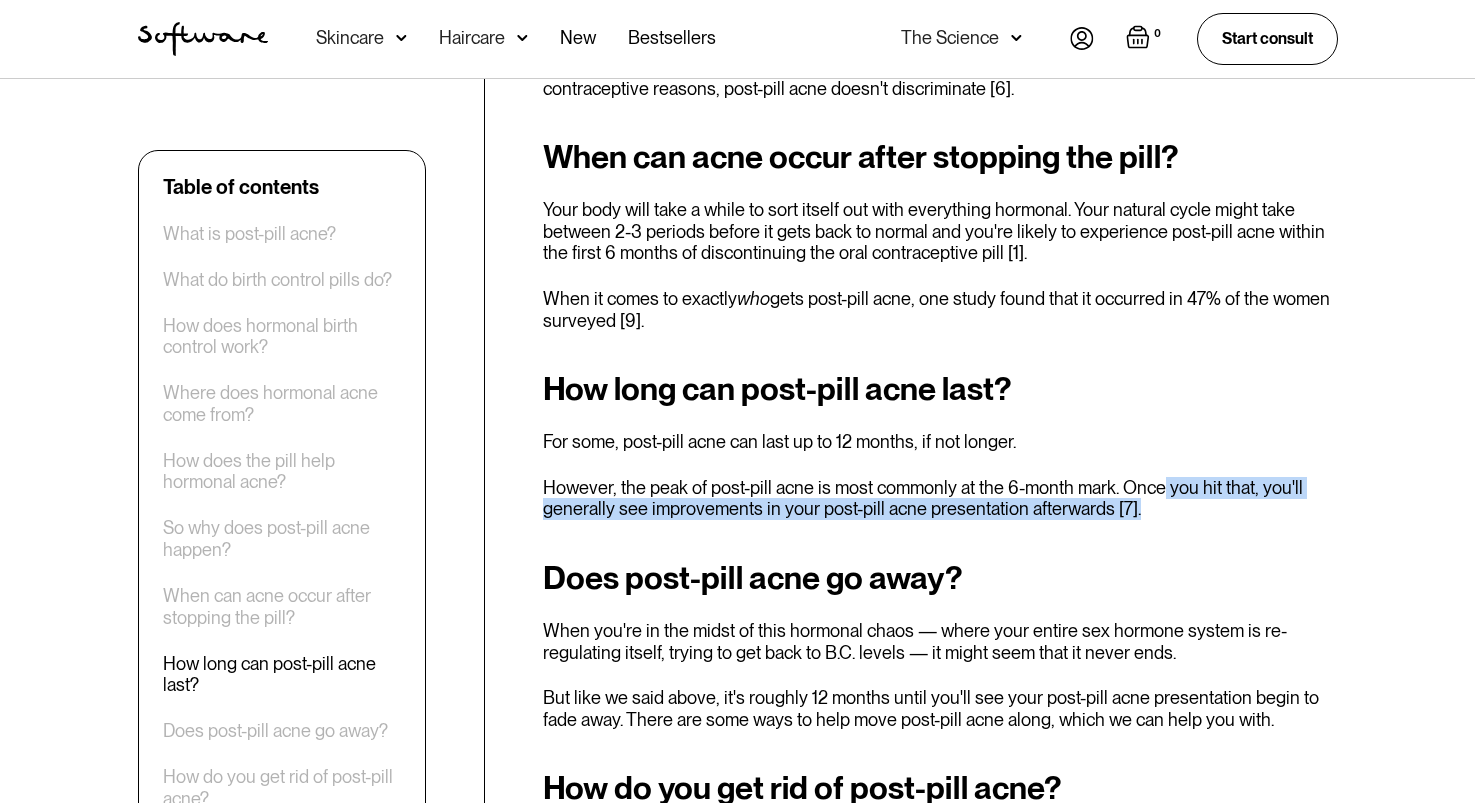 drag, startPoint x: 1159, startPoint y: 462, endPoint x: 1196, endPoint y: 493, distance: 48.270073 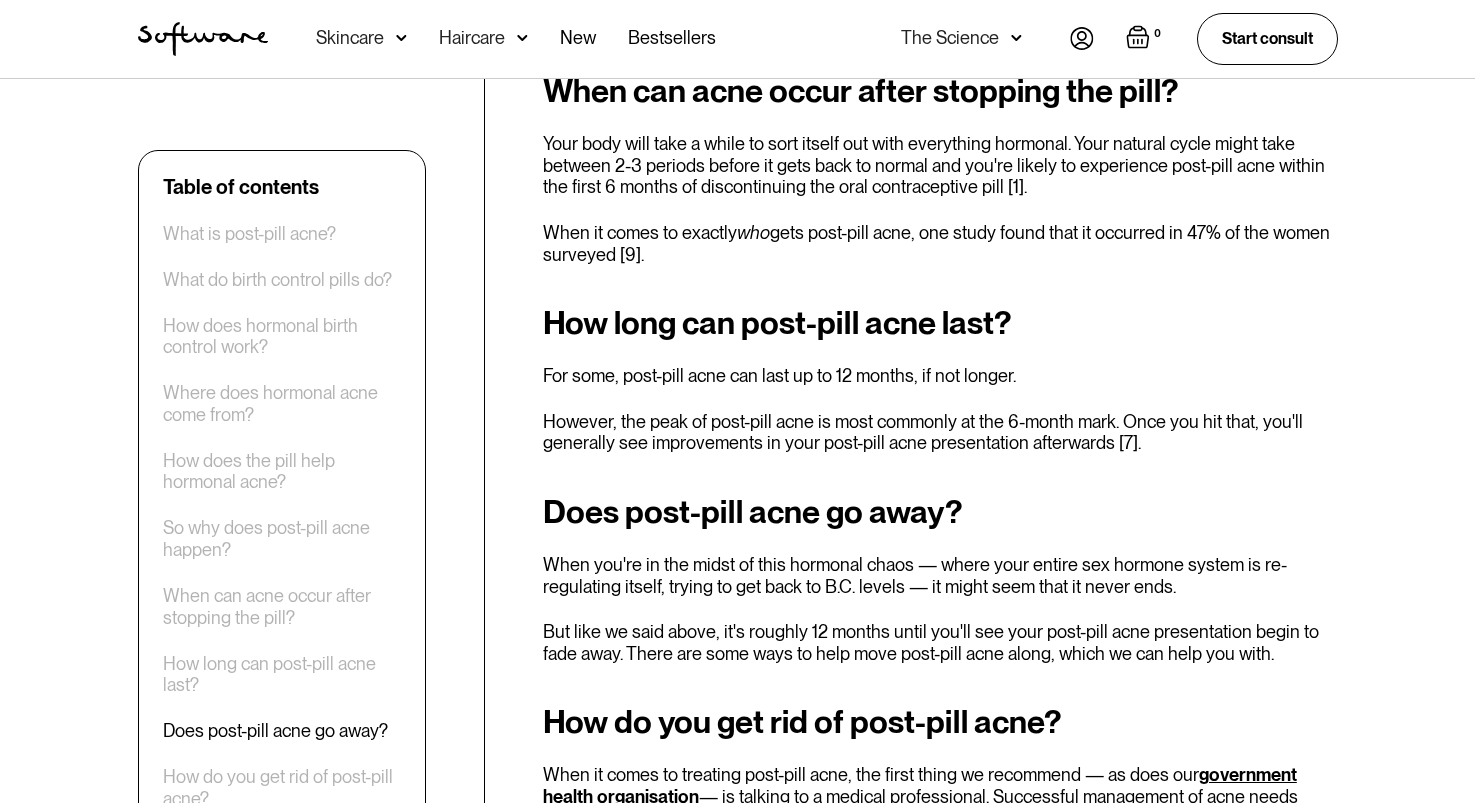 scroll, scrollTop: 3345, scrollLeft: 0, axis: vertical 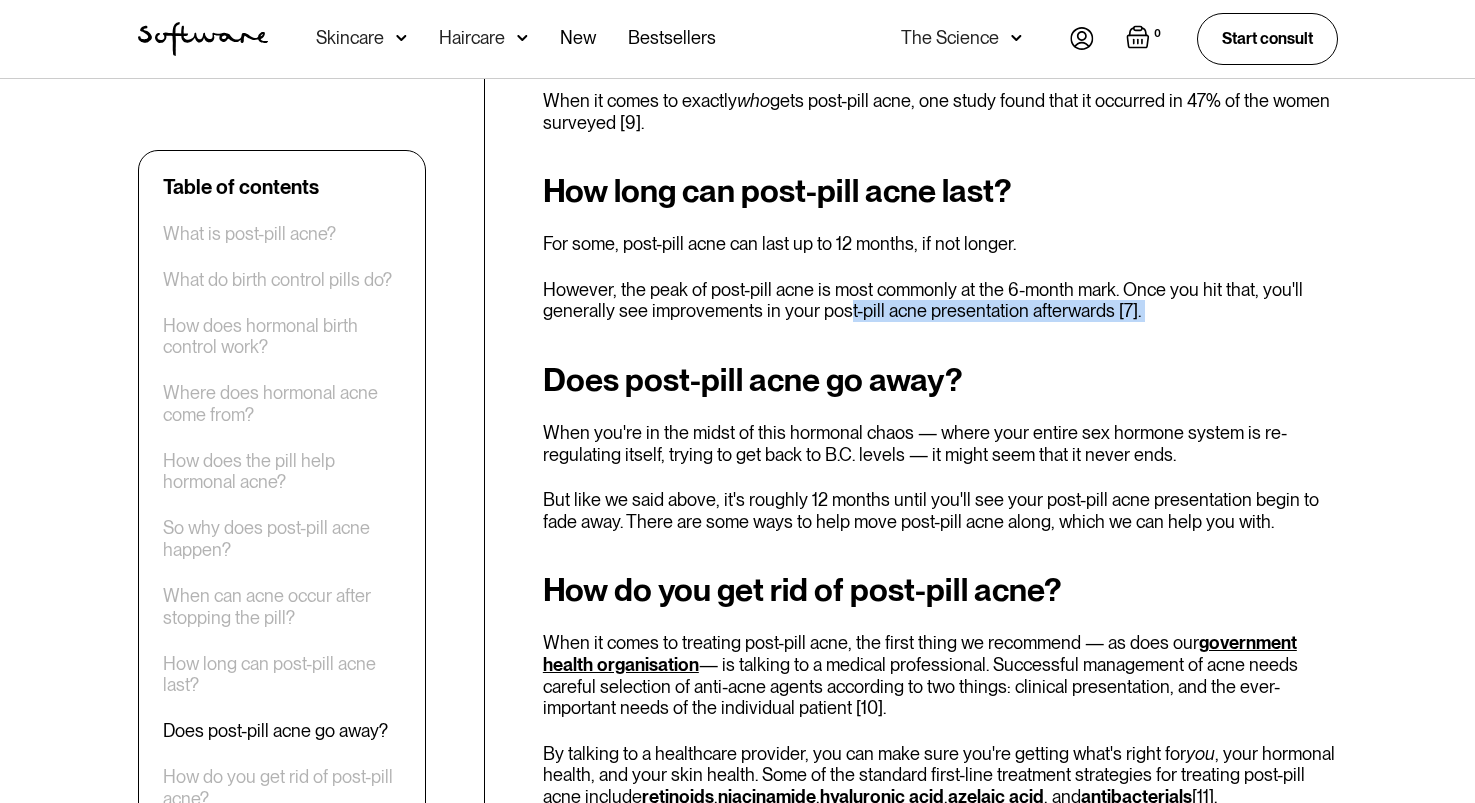 drag, startPoint x: 843, startPoint y: 288, endPoint x: 876, endPoint y: 312, distance: 40.804413 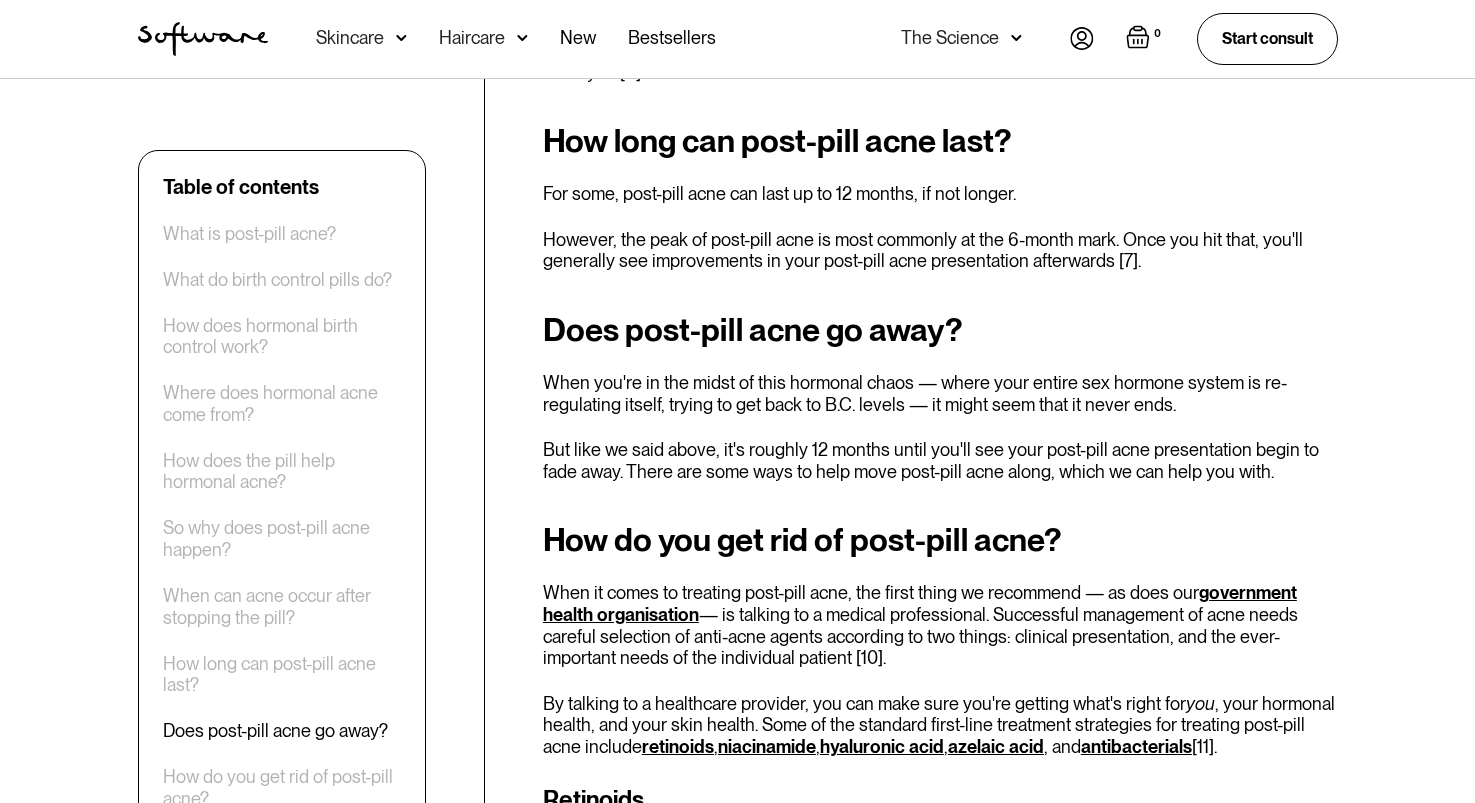 scroll, scrollTop: 3394, scrollLeft: 0, axis: vertical 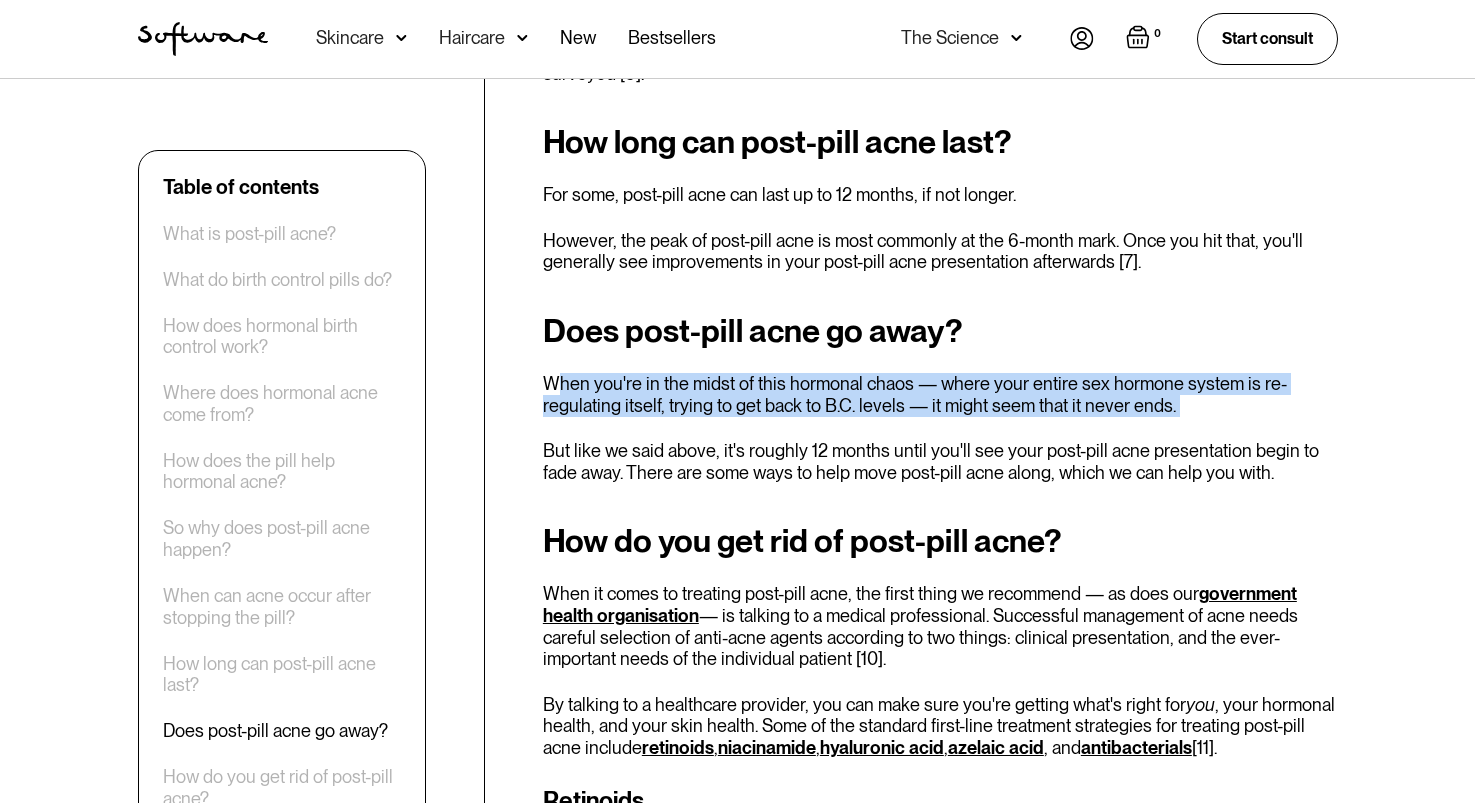 drag, startPoint x: 558, startPoint y: 368, endPoint x: 610, endPoint y: 417, distance: 71.44928 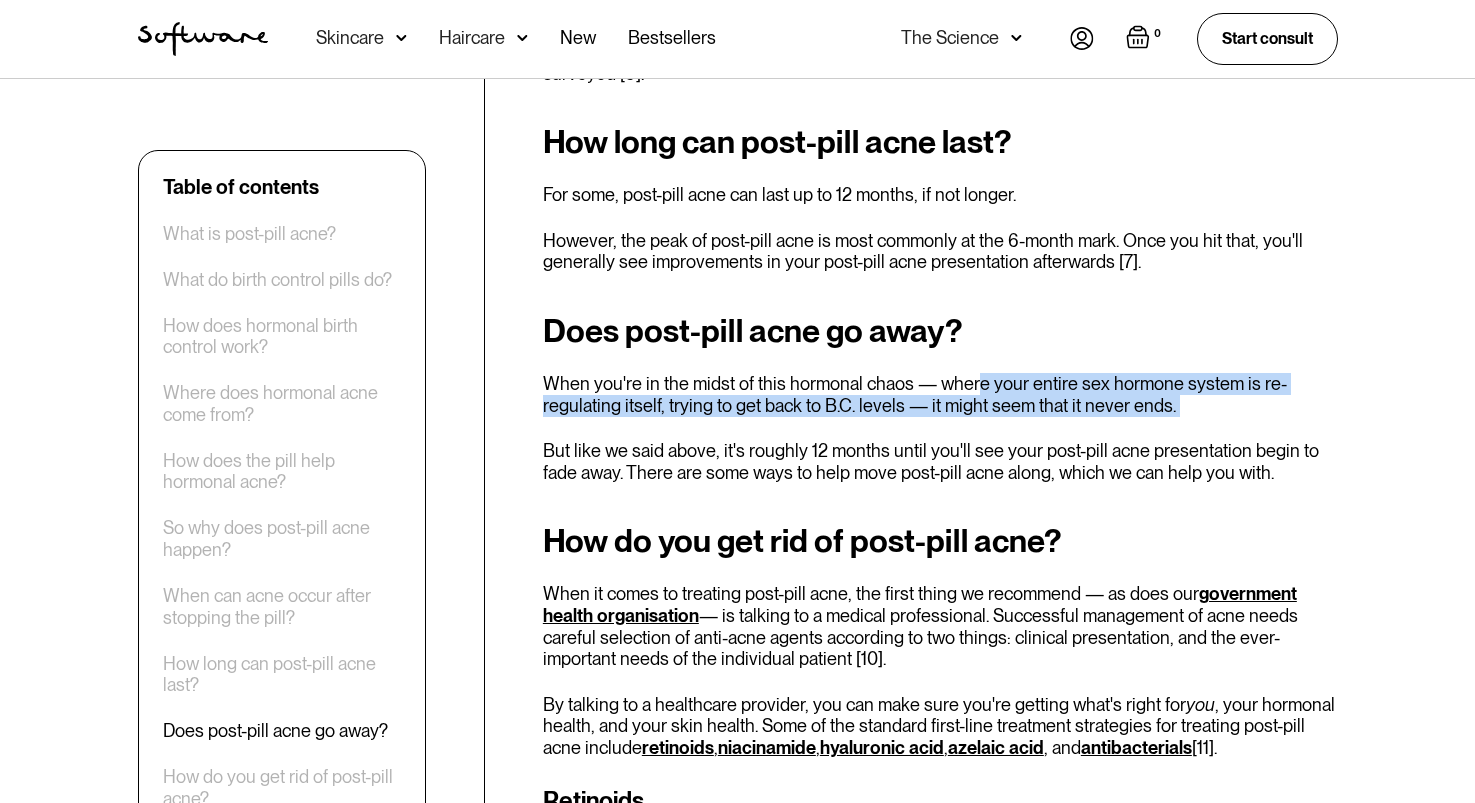 drag, startPoint x: 975, startPoint y: 363, endPoint x: 1003, endPoint y: 409, distance: 53.851646 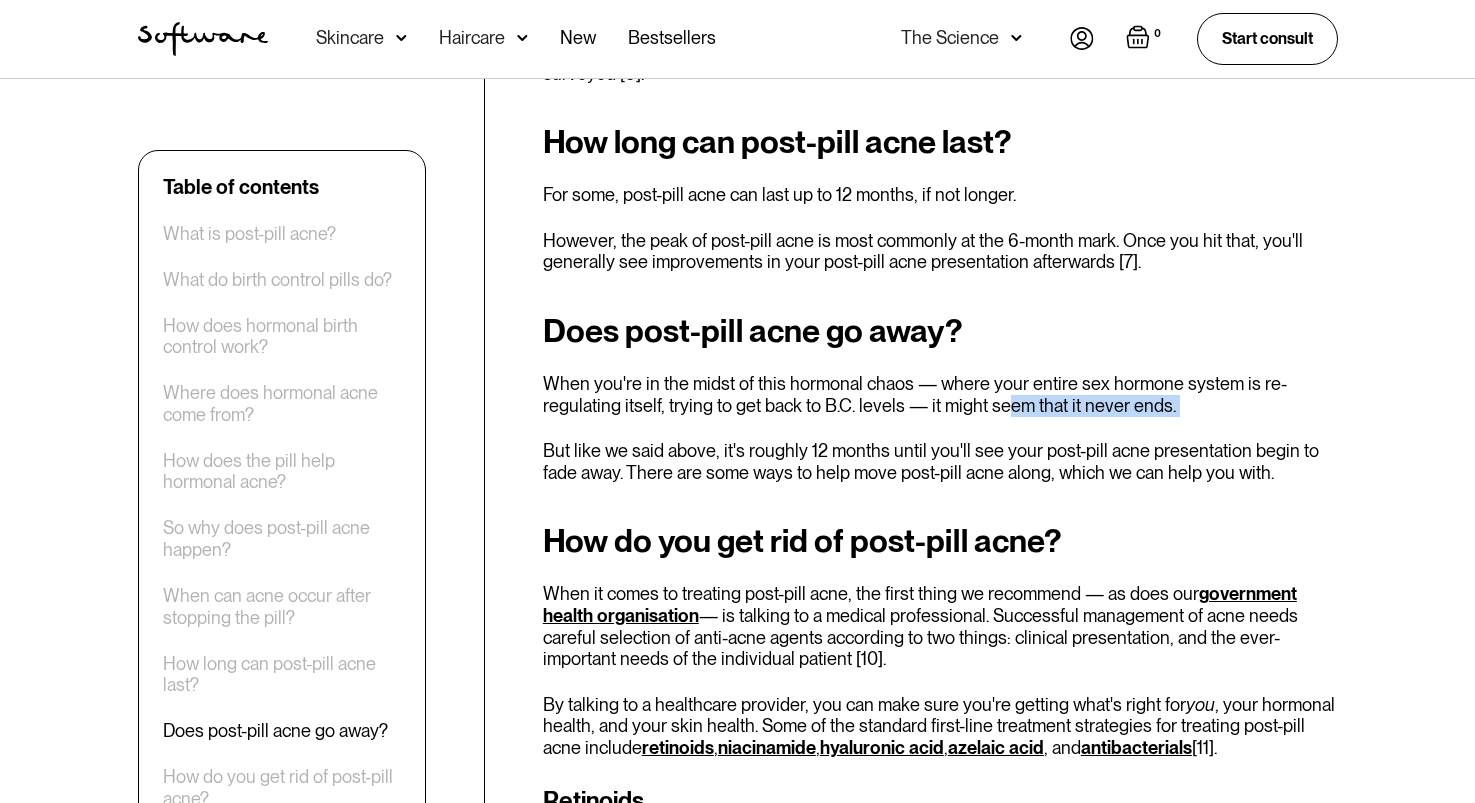 drag, startPoint x: 1000, startPoint y: 387, endPoint x: 1019, endPoint y: 416, distance: 34.669872 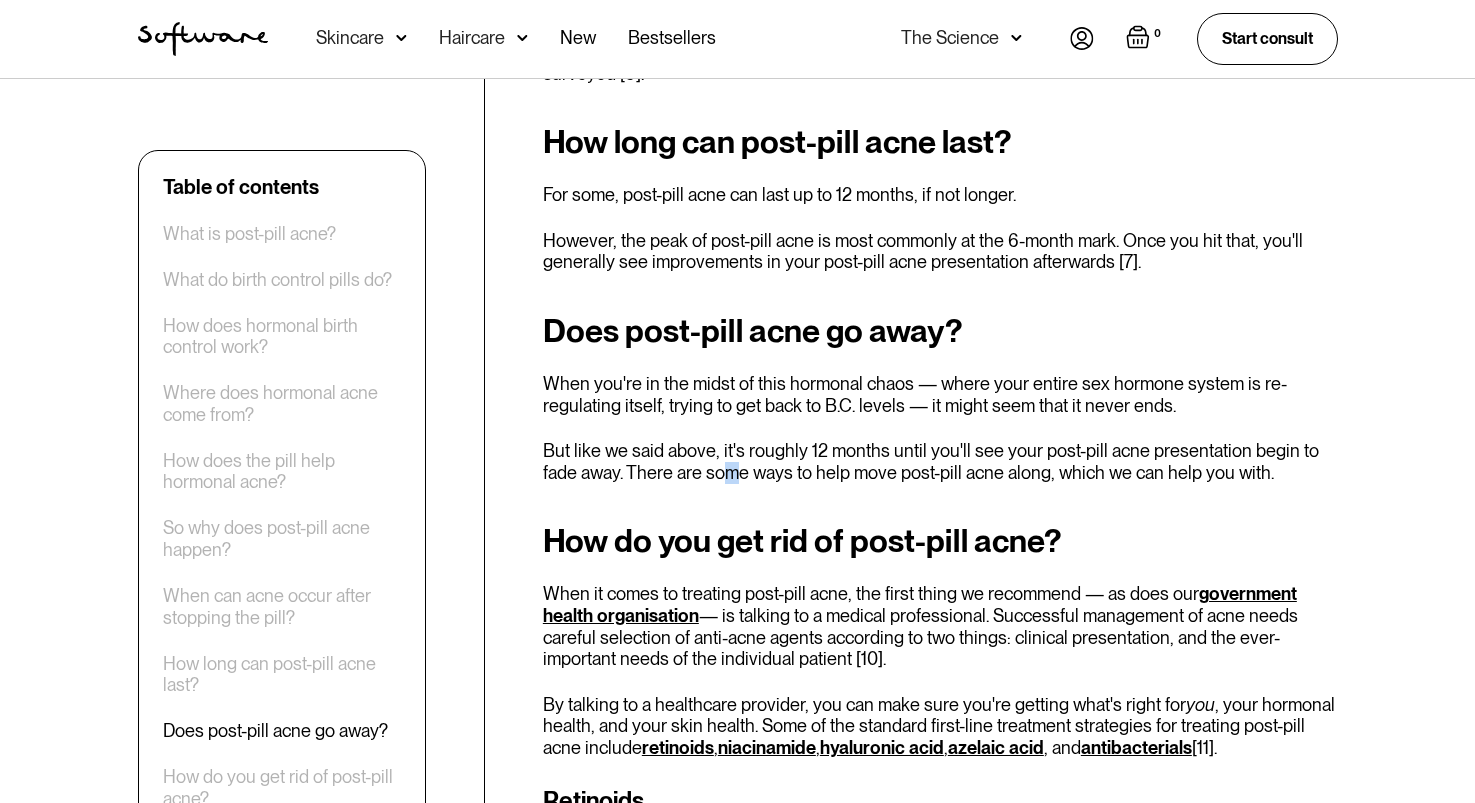 drag, startPoint x: 691, startPoint y: 441, endPoint x: 699, endPoint y: 457, distance: 17.888544 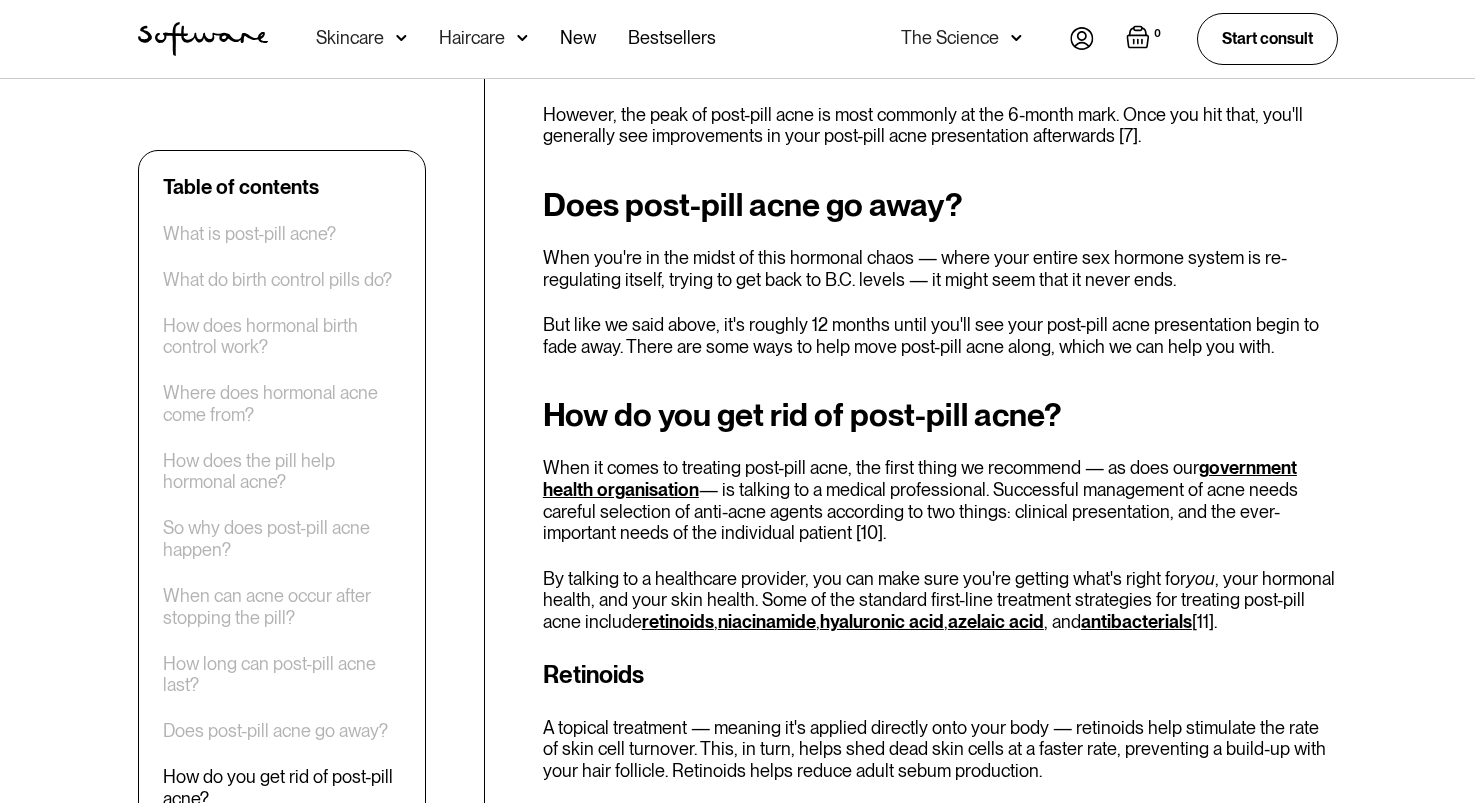 scroll, scrollTop: 3521, scrollLeft: 0, axis: vertical 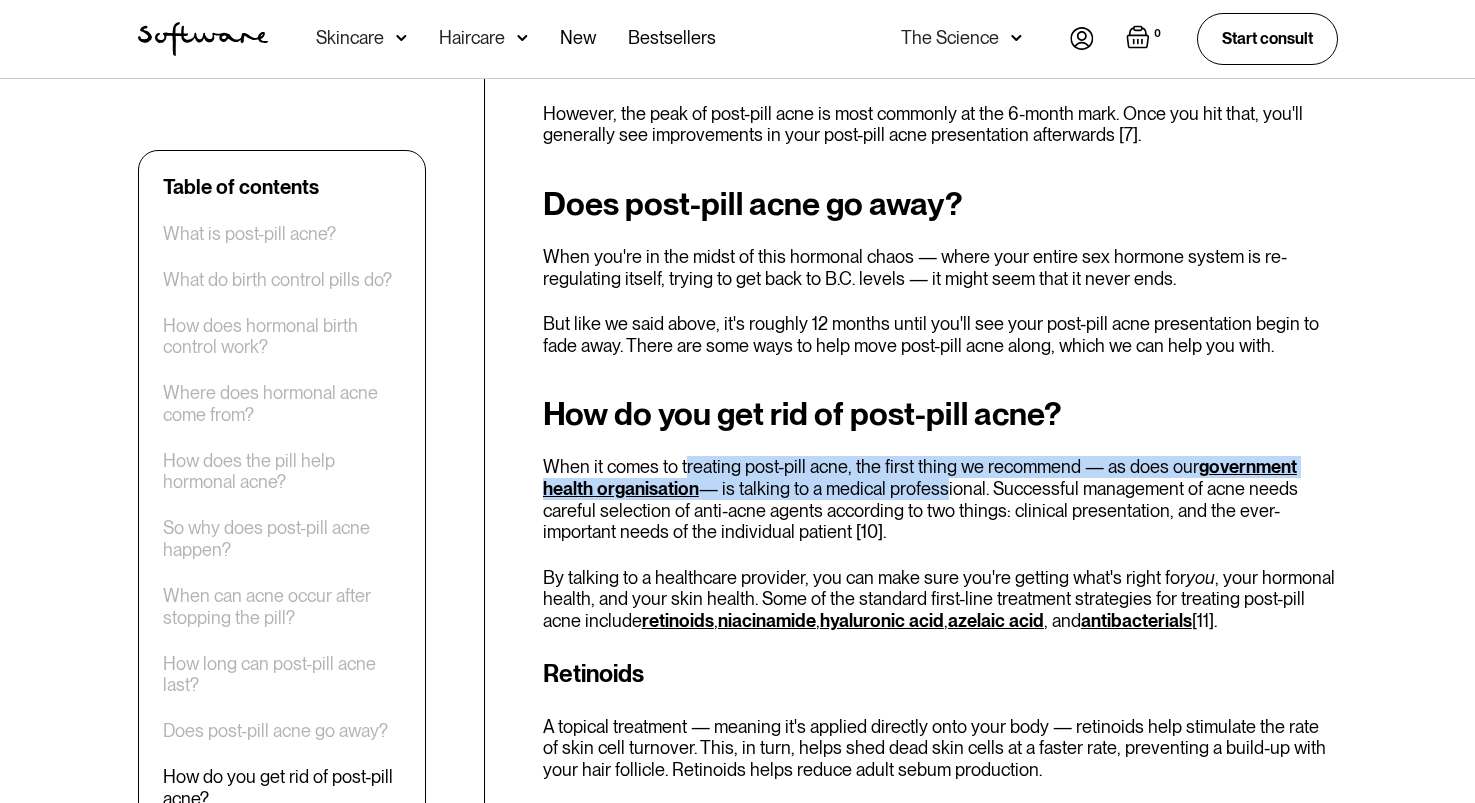 drag, startPoint x: 684, startPoint y: 443, endPoint x: 936, endPoint y: 474, distance: 253.89958 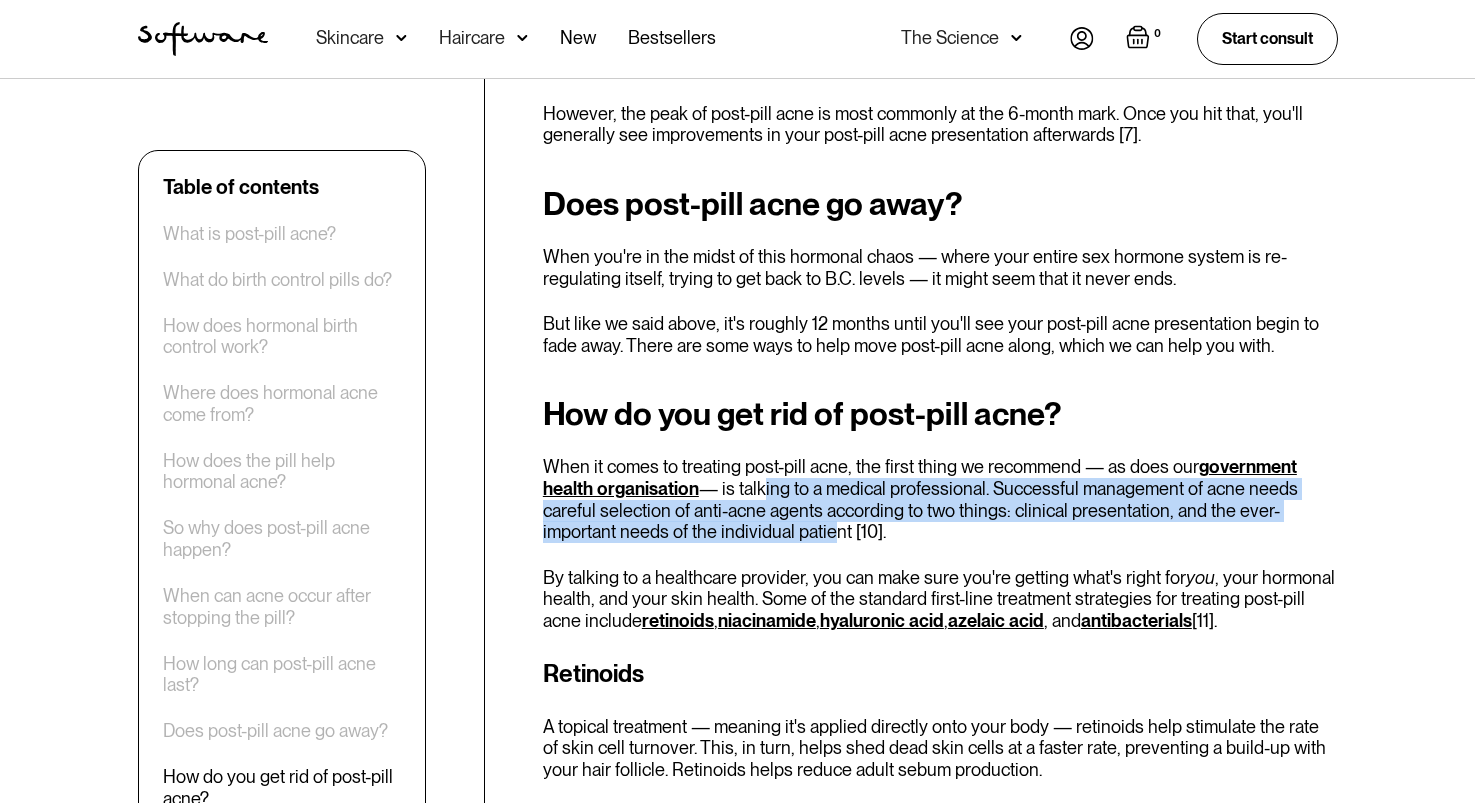 drag, startPoint x: 760, startPoint y: 466, endPoint x: 823, endPoint y: 513, distance: 78.60026 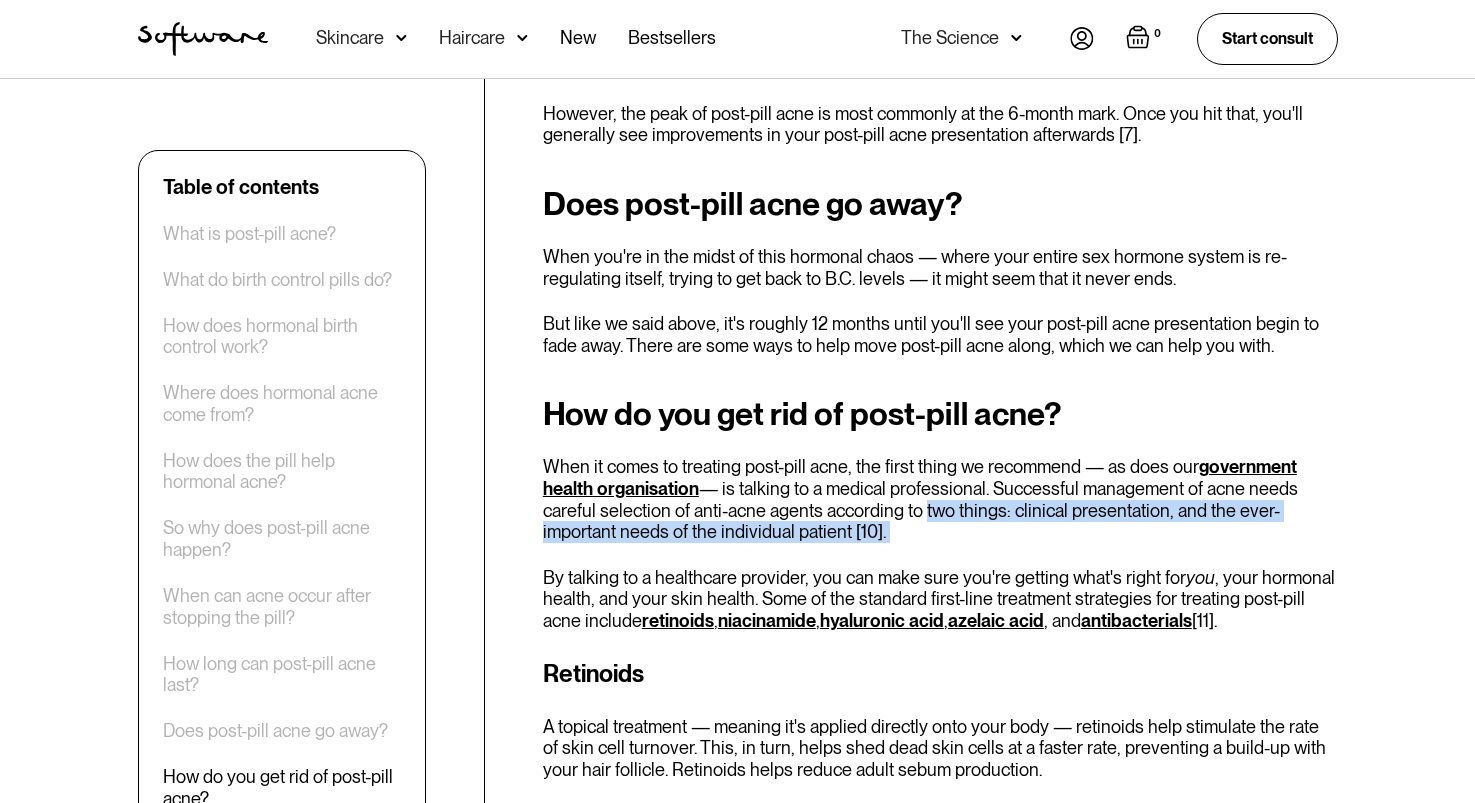 drag, startPoint x: 916, startPoint y: 483, endPoint x: 961, endPoint y: 531, distance: 65.795135 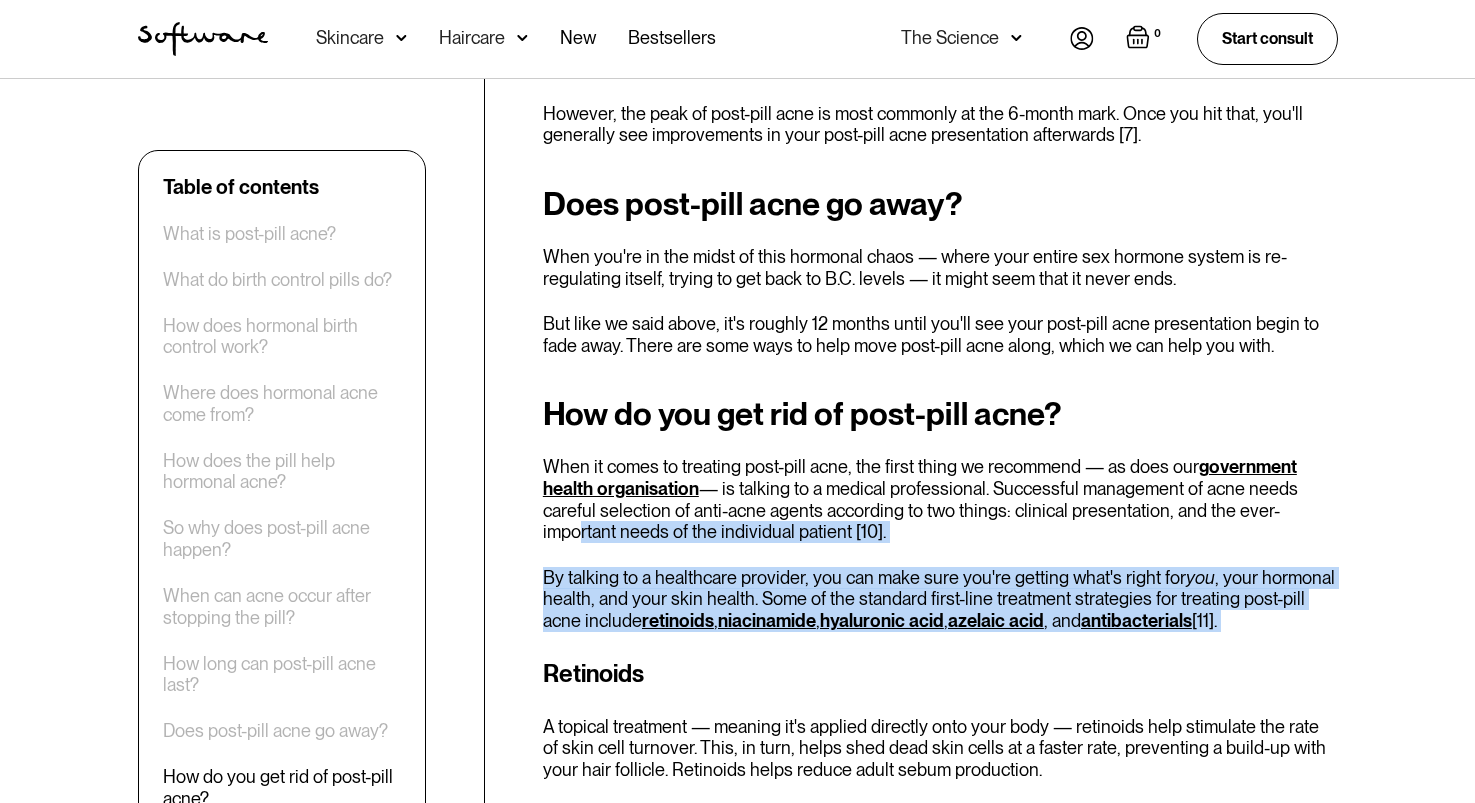 drag, startPoint x: 574, startPoint y: 515, endPoint x: 672, endPoint y: 620, distance: 143.62799 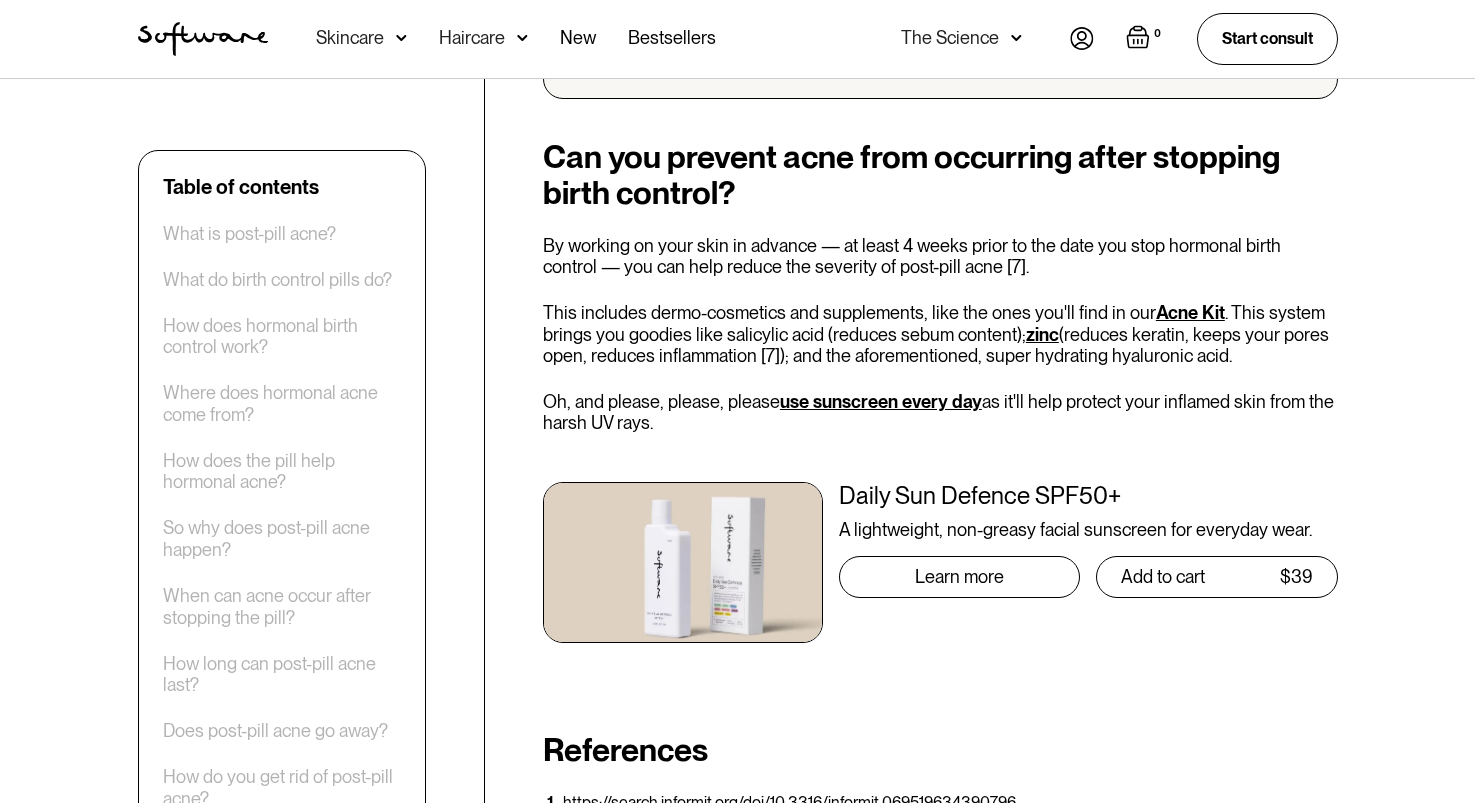 scroll, scrollTop: 5561, scrollLeft: 0, axis: vertical 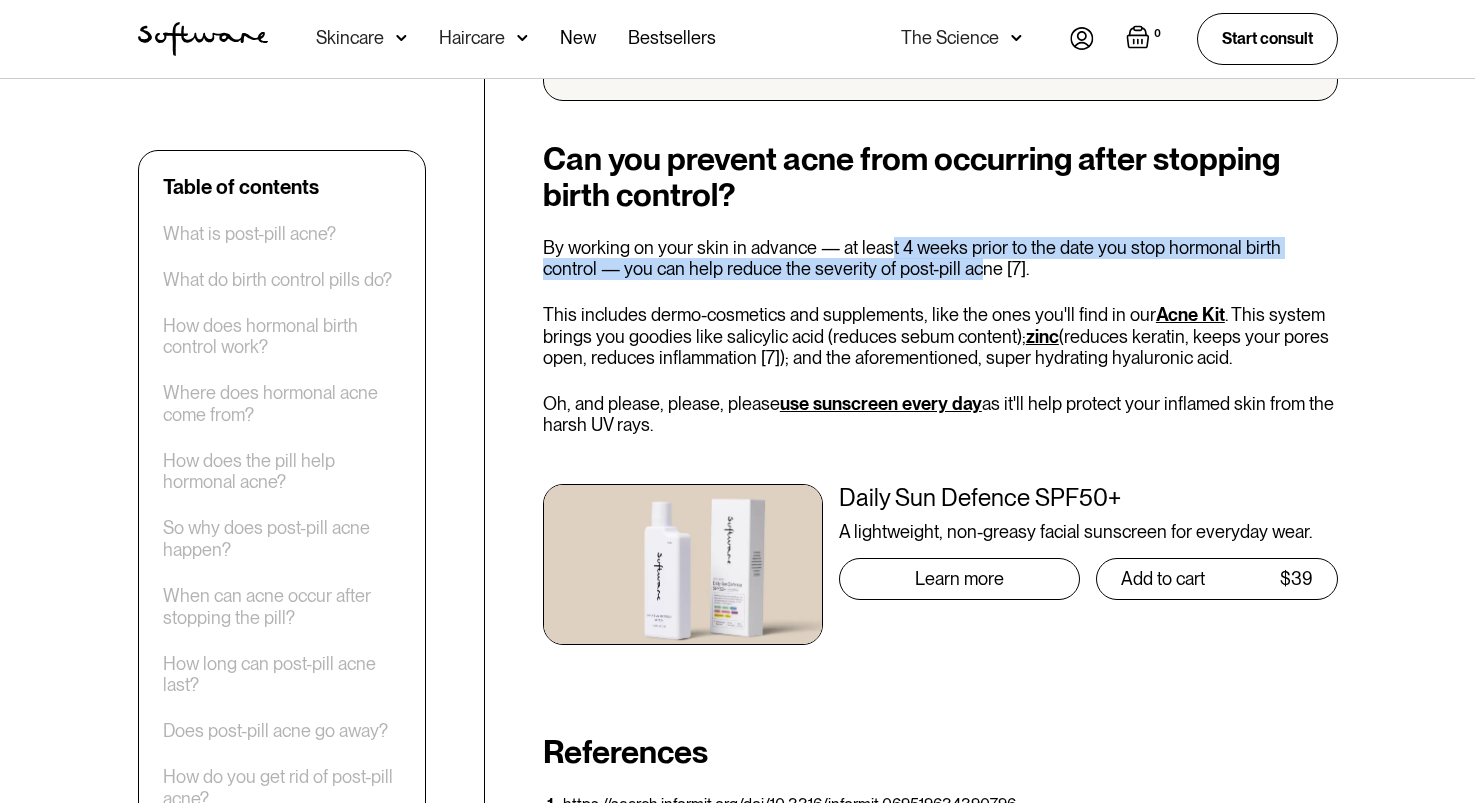drag, startPoint x: 883, startPoint y: 196, endPoint x: 920, endPoint y: 228, distance: 48.9183 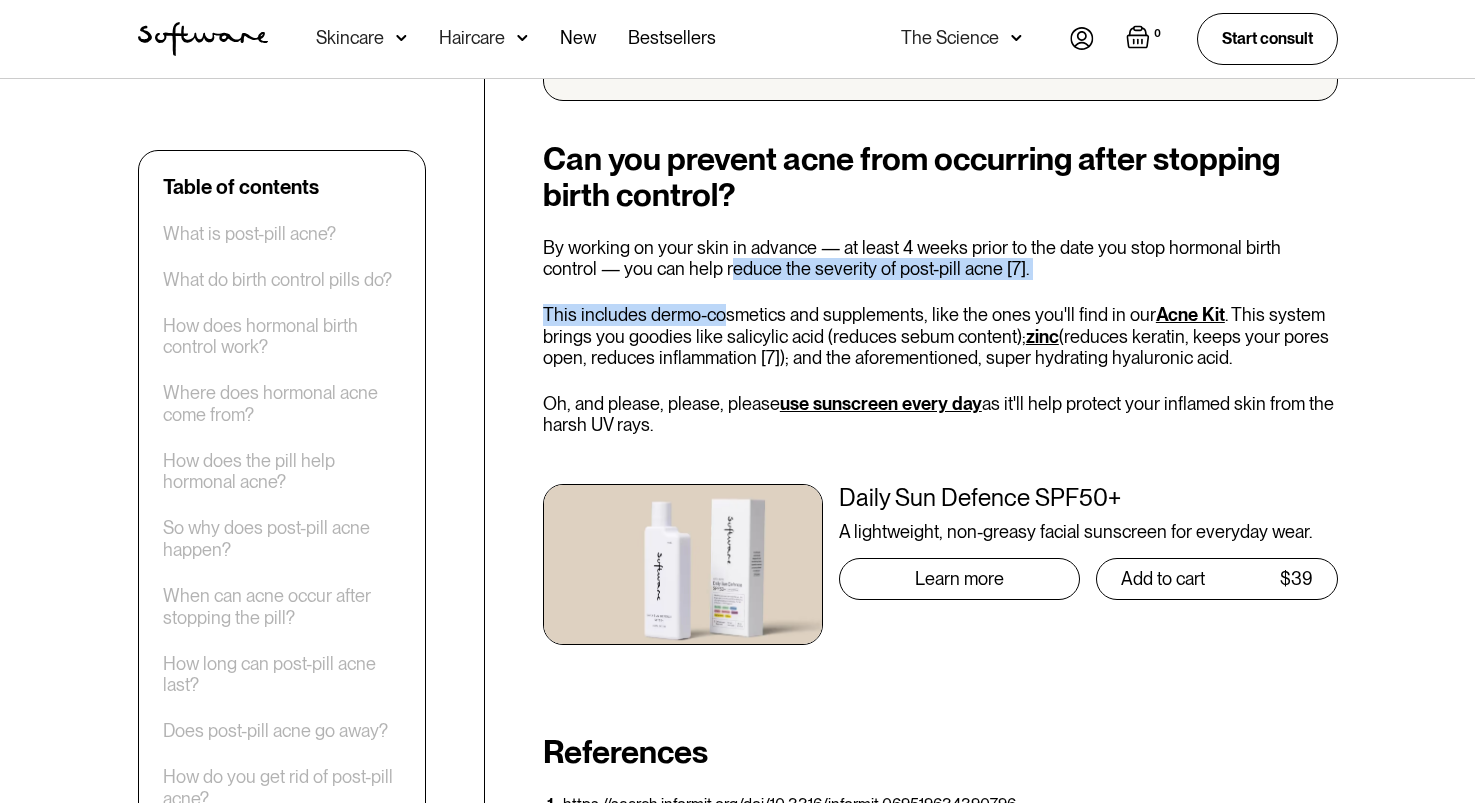 drag, startPoint x: 677, startPoint y: 225, endPoint x: 720, endPoint y: 263, distance: 57.384666 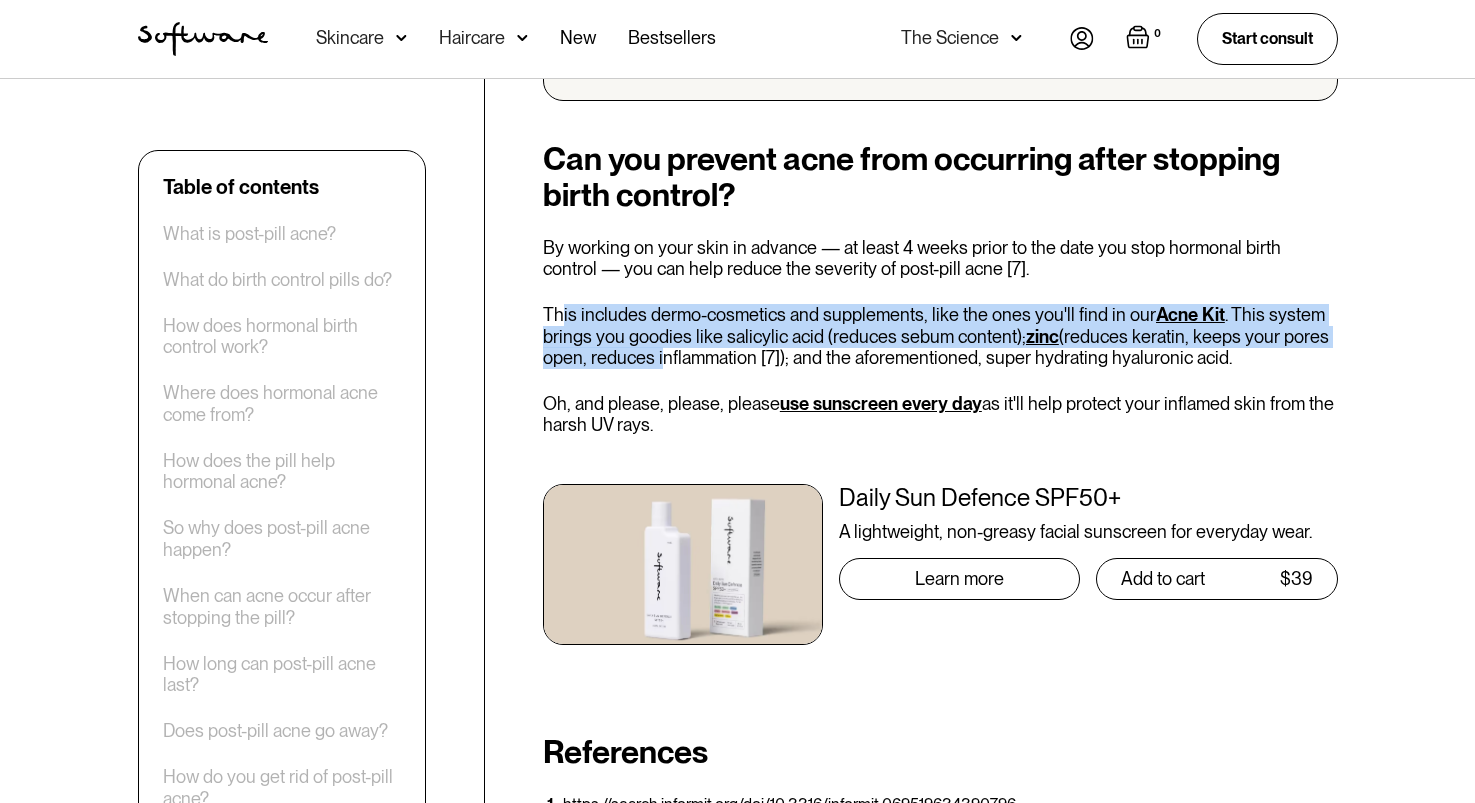 drag, startPoint x: 561, startPoint y: 266, endPoint x: 654, endPoint y: 322, distance: 108.55874 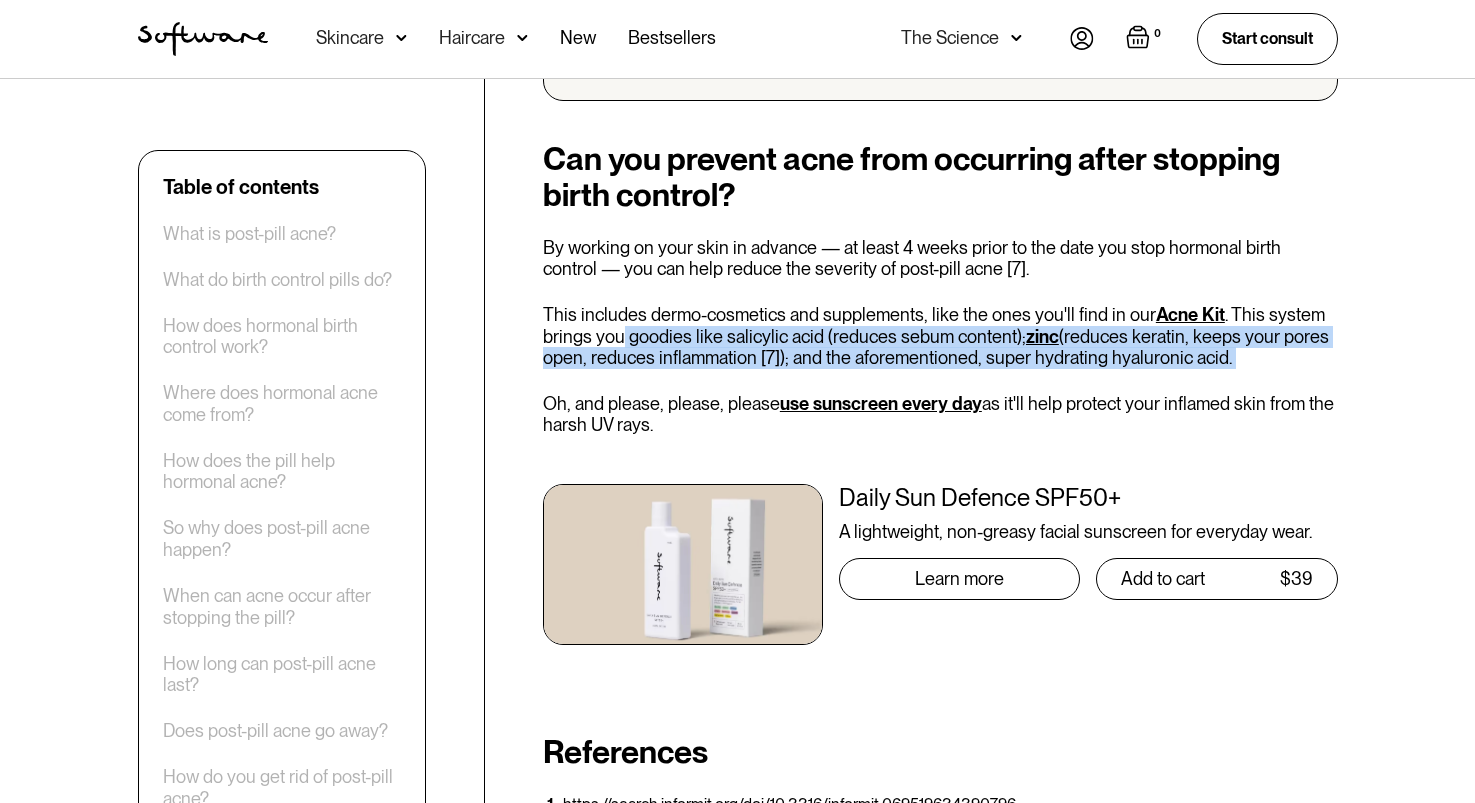 drag, startPoint x: 622, startPoint y: 290, endPoint x: 778, endPoint y: 343, distance: 164.7574 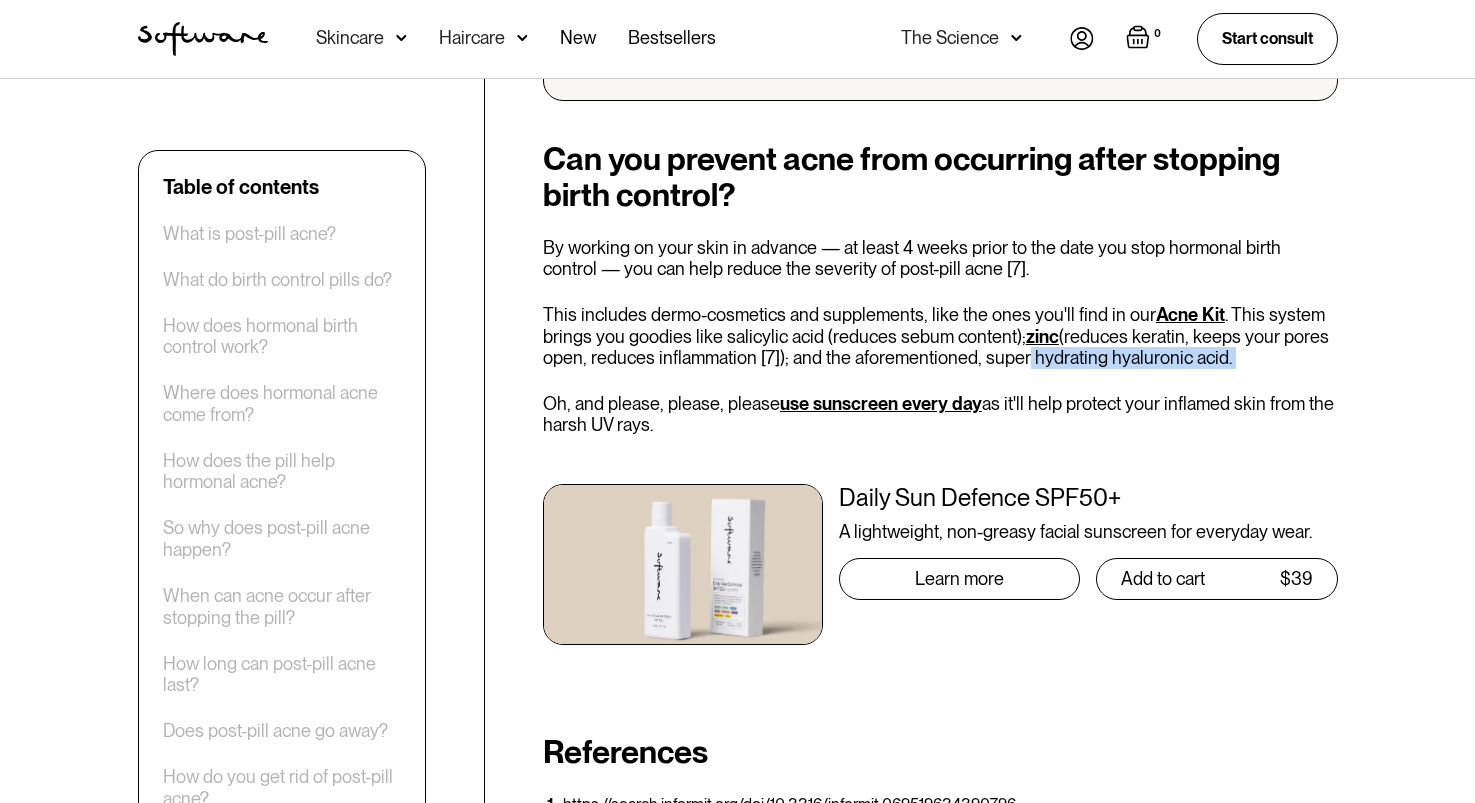 drag, startPoint x: 1013, startPoint y: 311, endPoint x: 1049, endPoint y: 344, distance: 48.83646 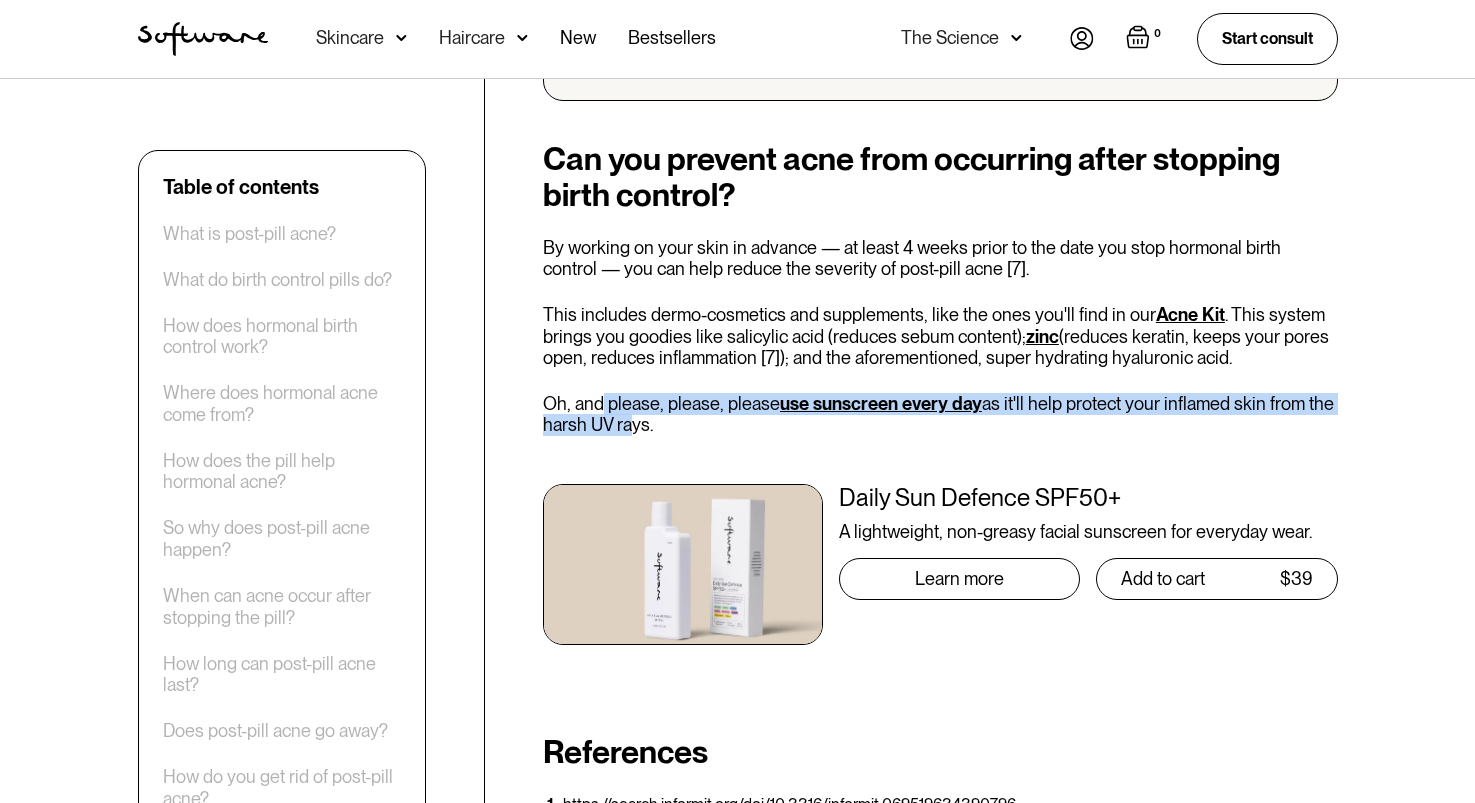 drag, startPoint x: 598, startPoint y: 358, endPoint x: 624, endPoint y: 383, distance: 36.069378 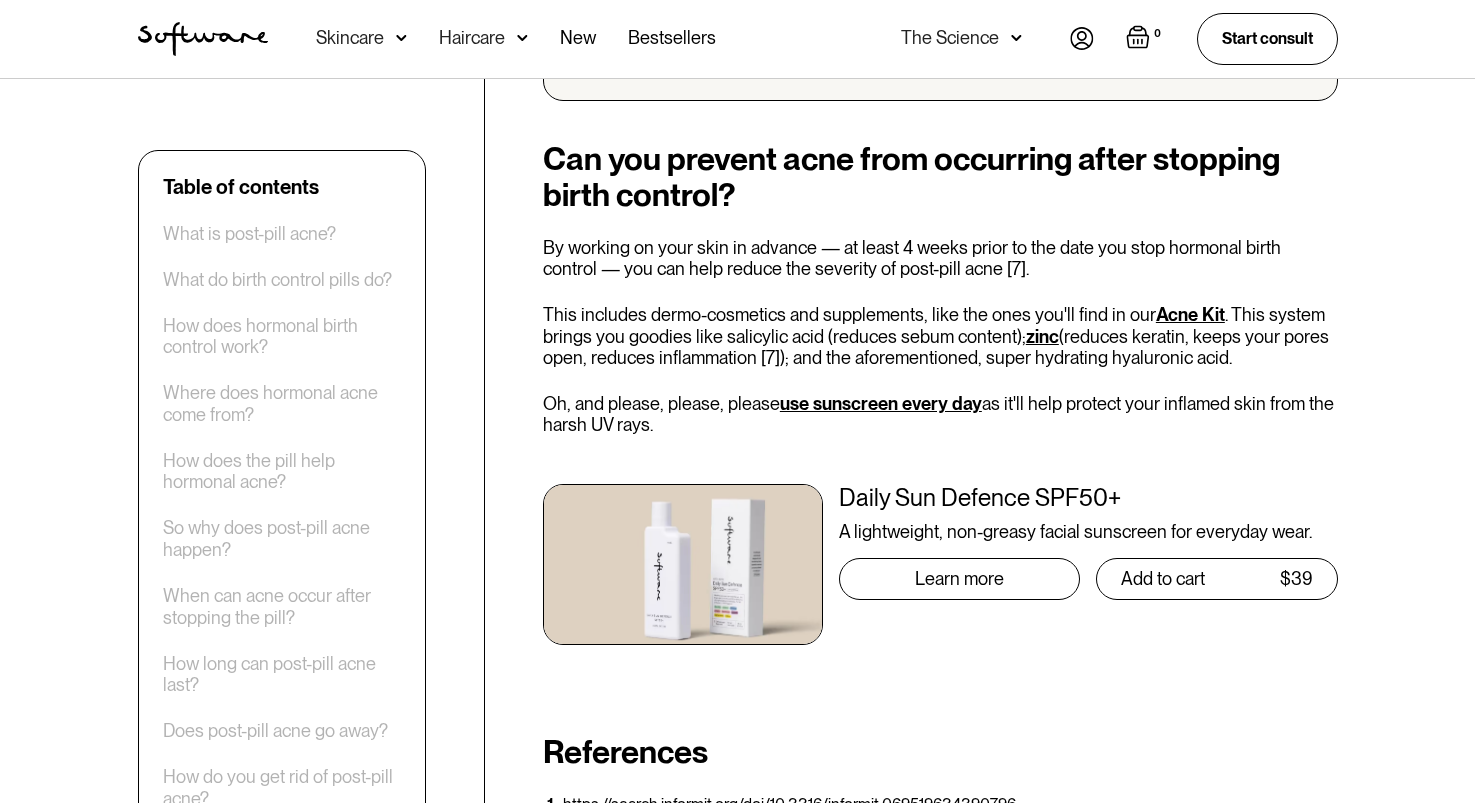 drag, startPoint x: 1115, startPoint y: 365, endPoint x: 1148, endPoint y: 408, distance: 54.20332 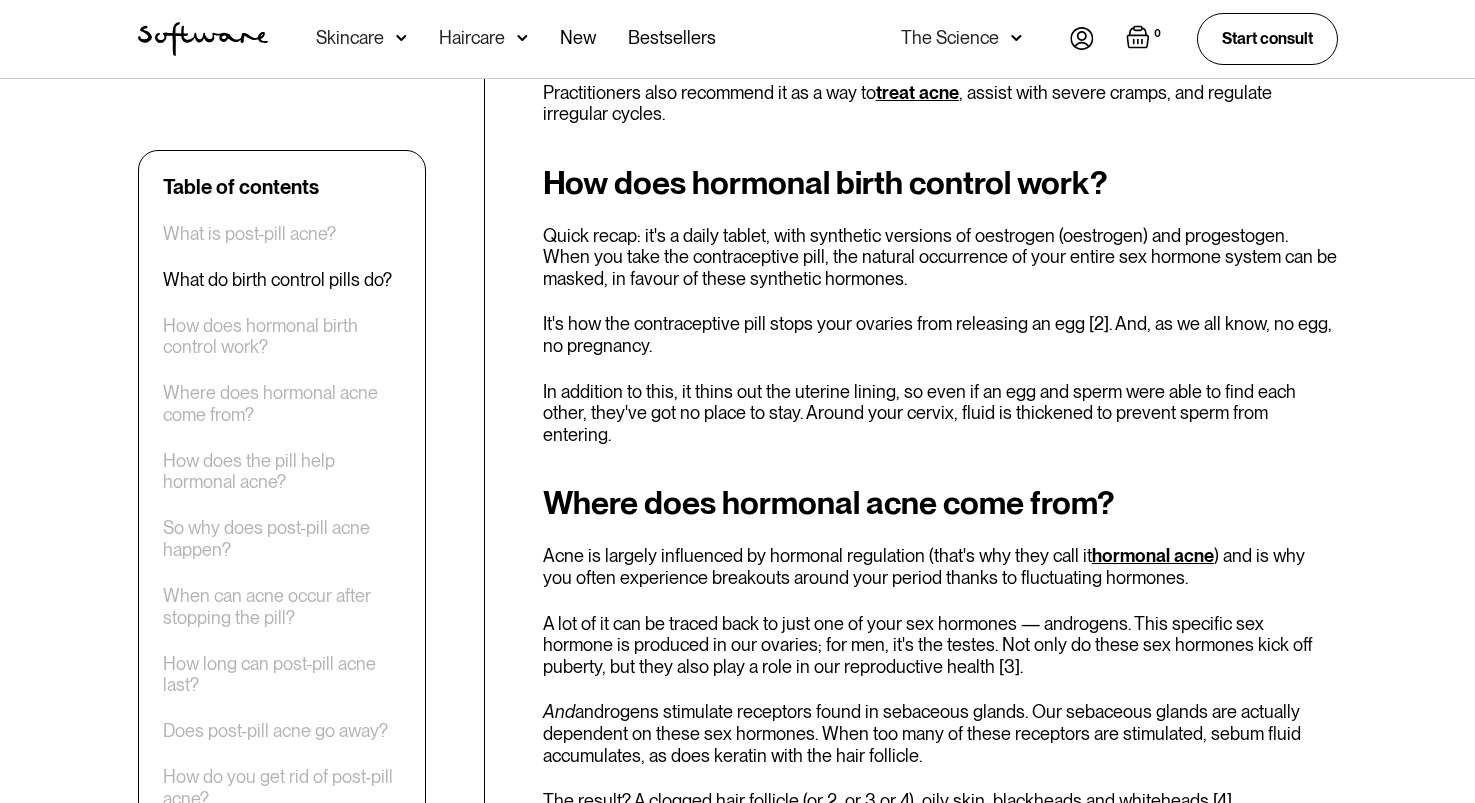 scroll, scrollTop: 0, scrollLeft: 0, axis: both 